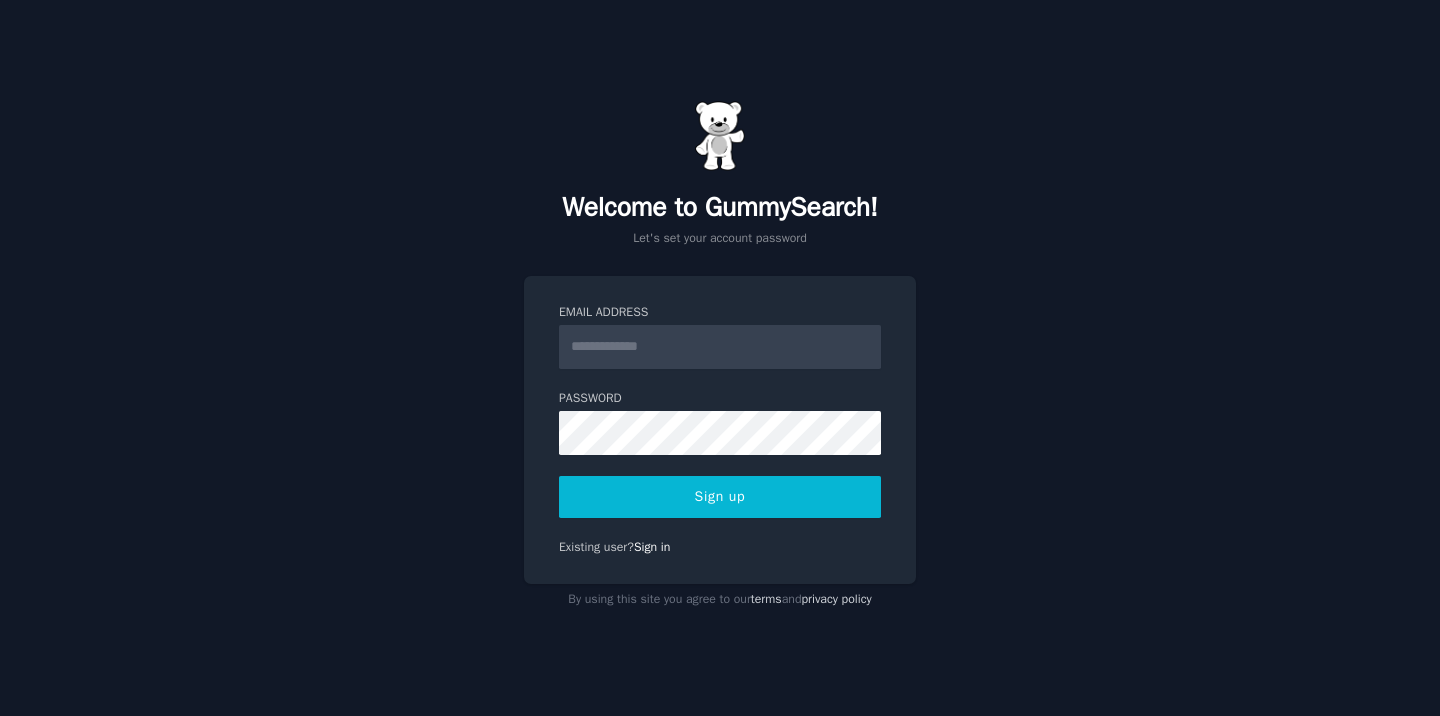 scroll, scrollTop: 0, scrollLeft: 0, axis: both 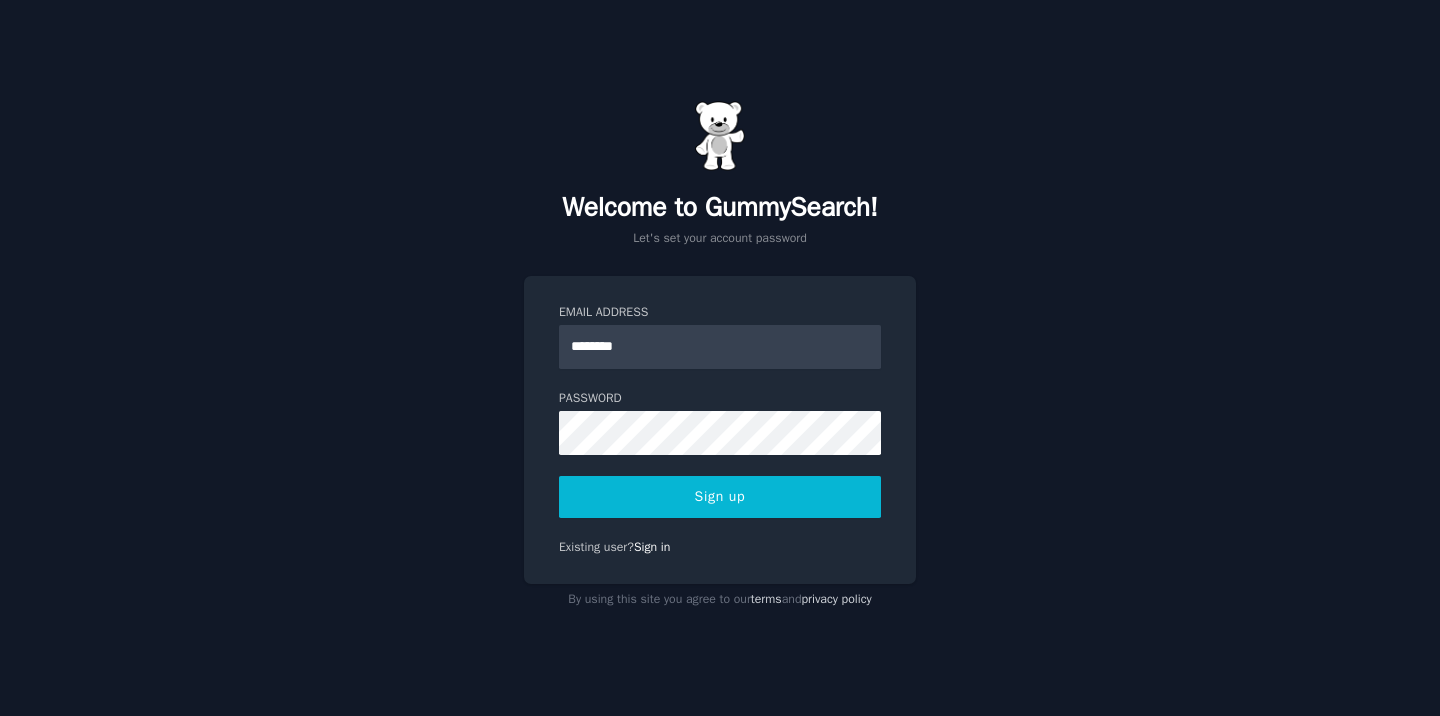 type on "**********" 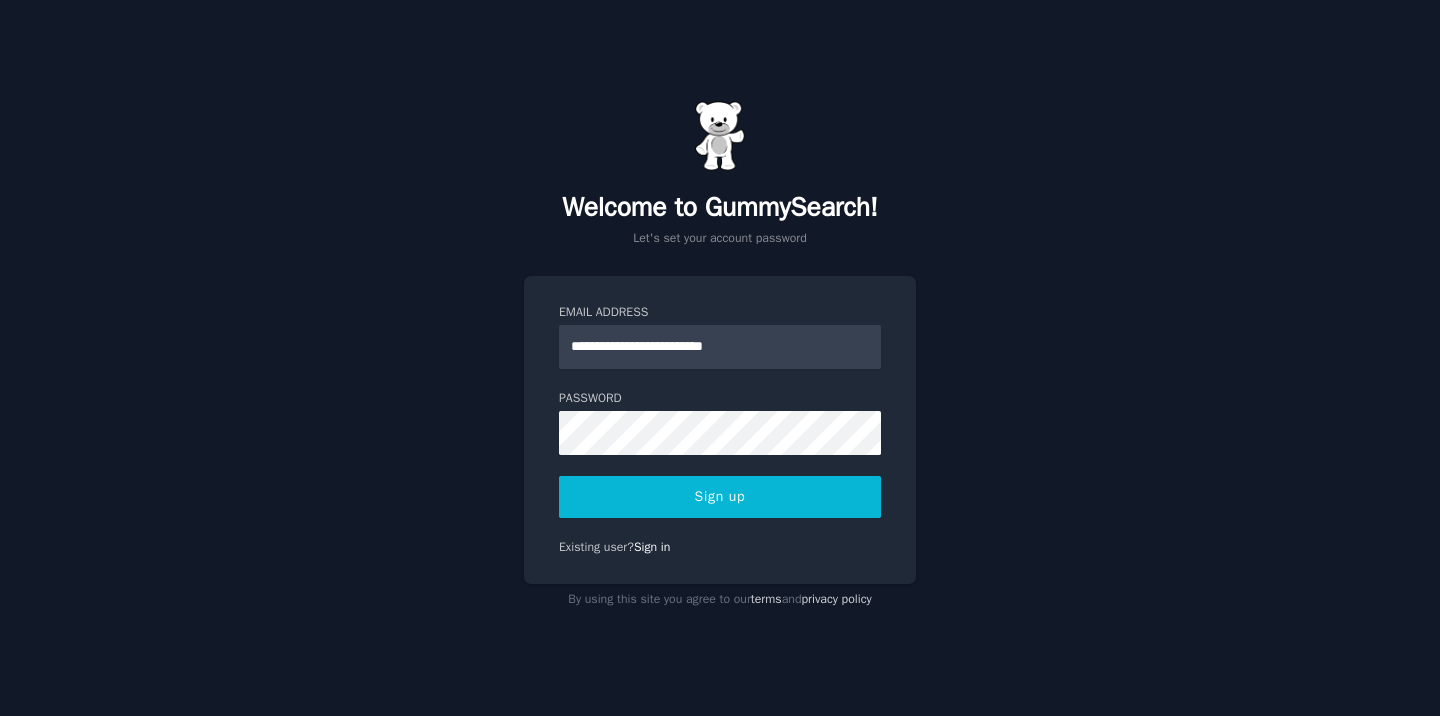 click on "Sign up" at bounding box center (720, 497) 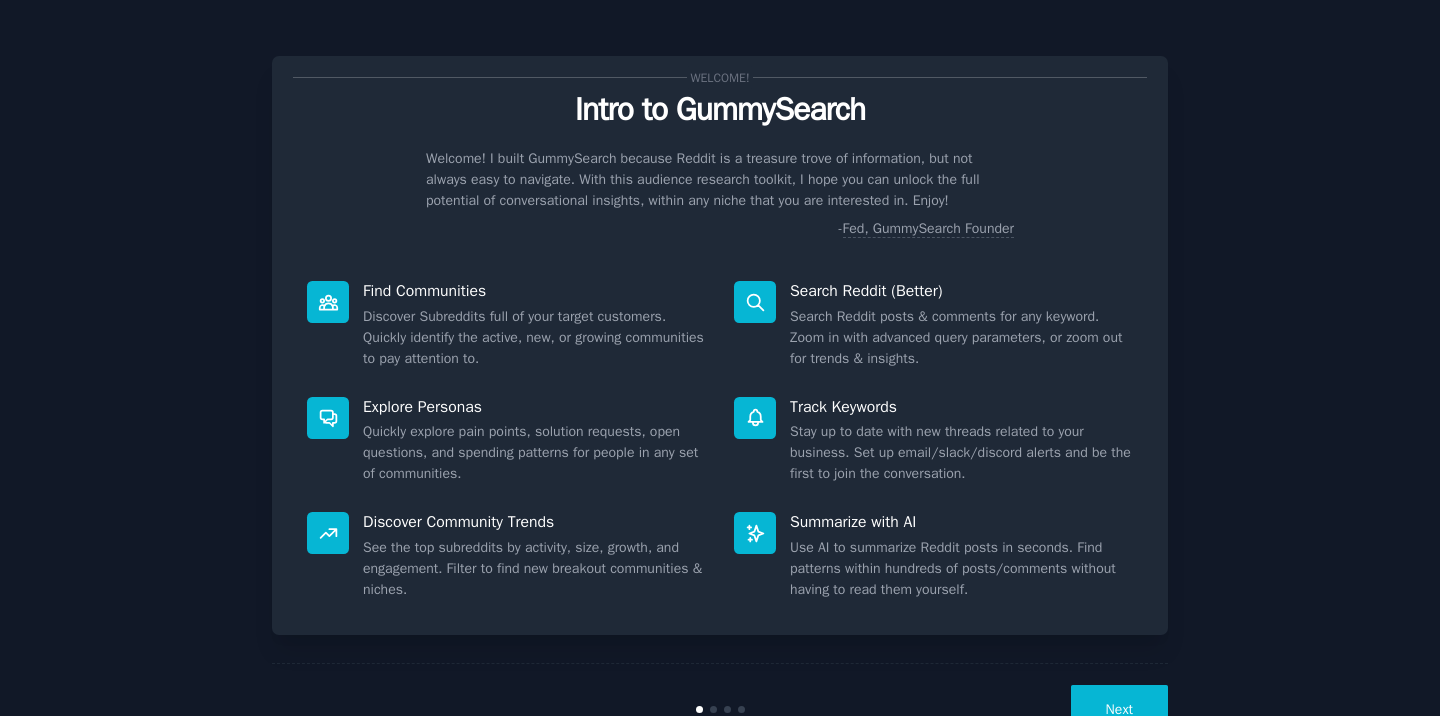 scroll, scrollTop: 0, scrollLeft: 0, axis: both 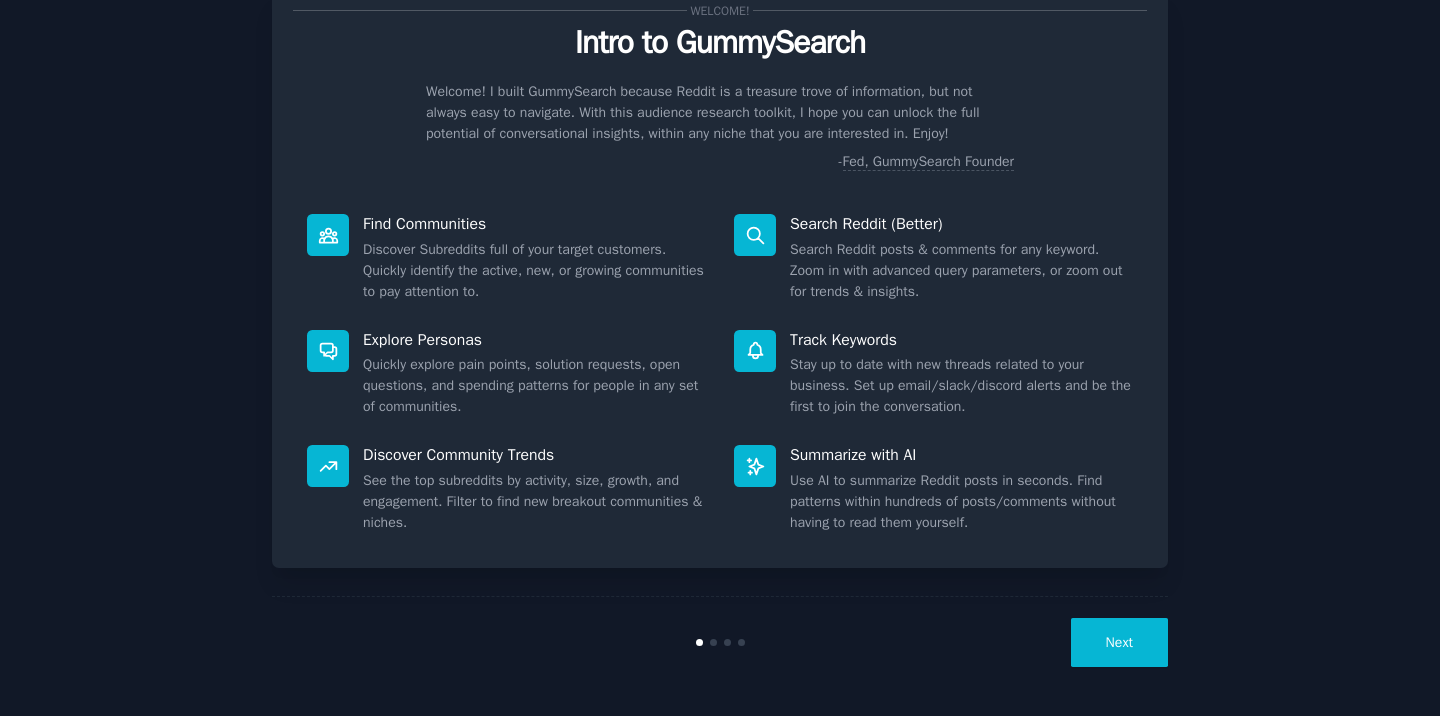 click on "Next" at bounding box center (1119, 642) 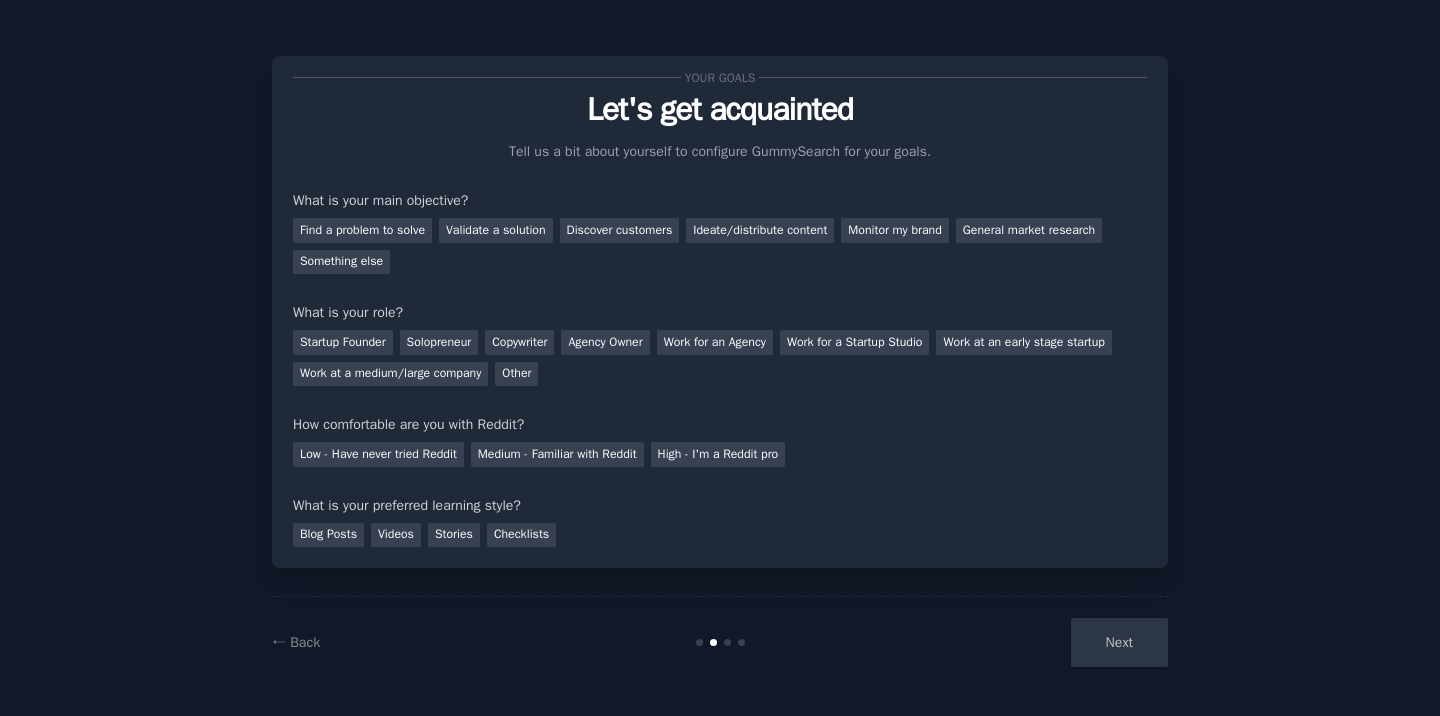 click on "Next" at bounding box center [1018, 642] 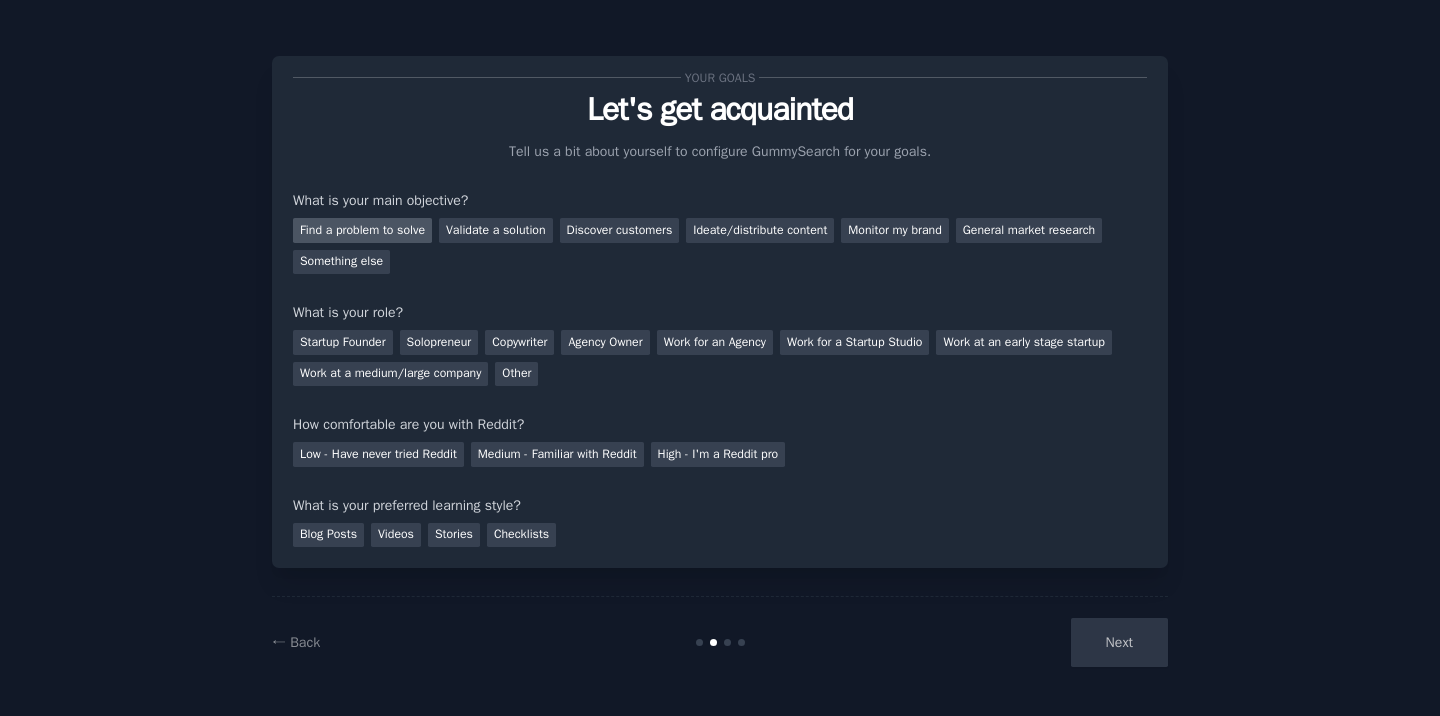 click on "Find a problem to solve" at bounding box center (362, 230) 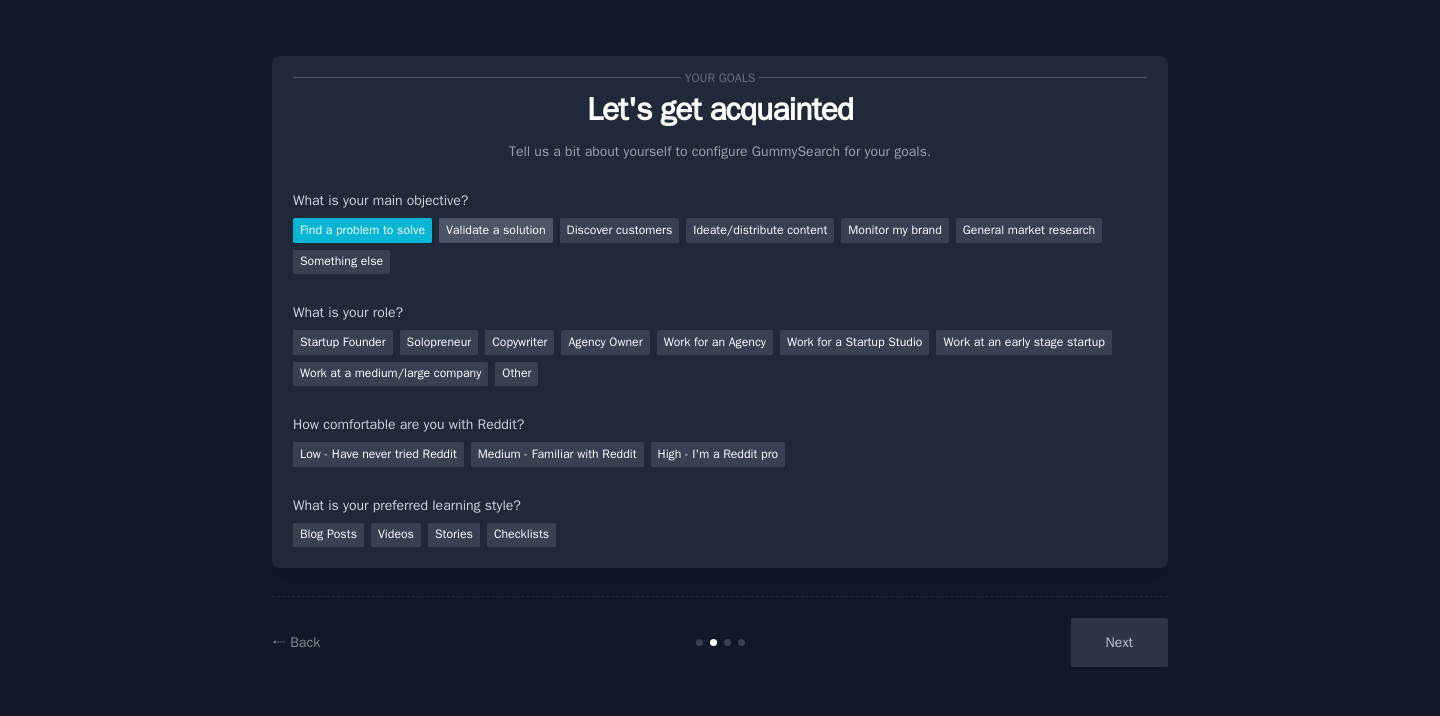 click on "Validate a solution" at bounding box center [496, 230] 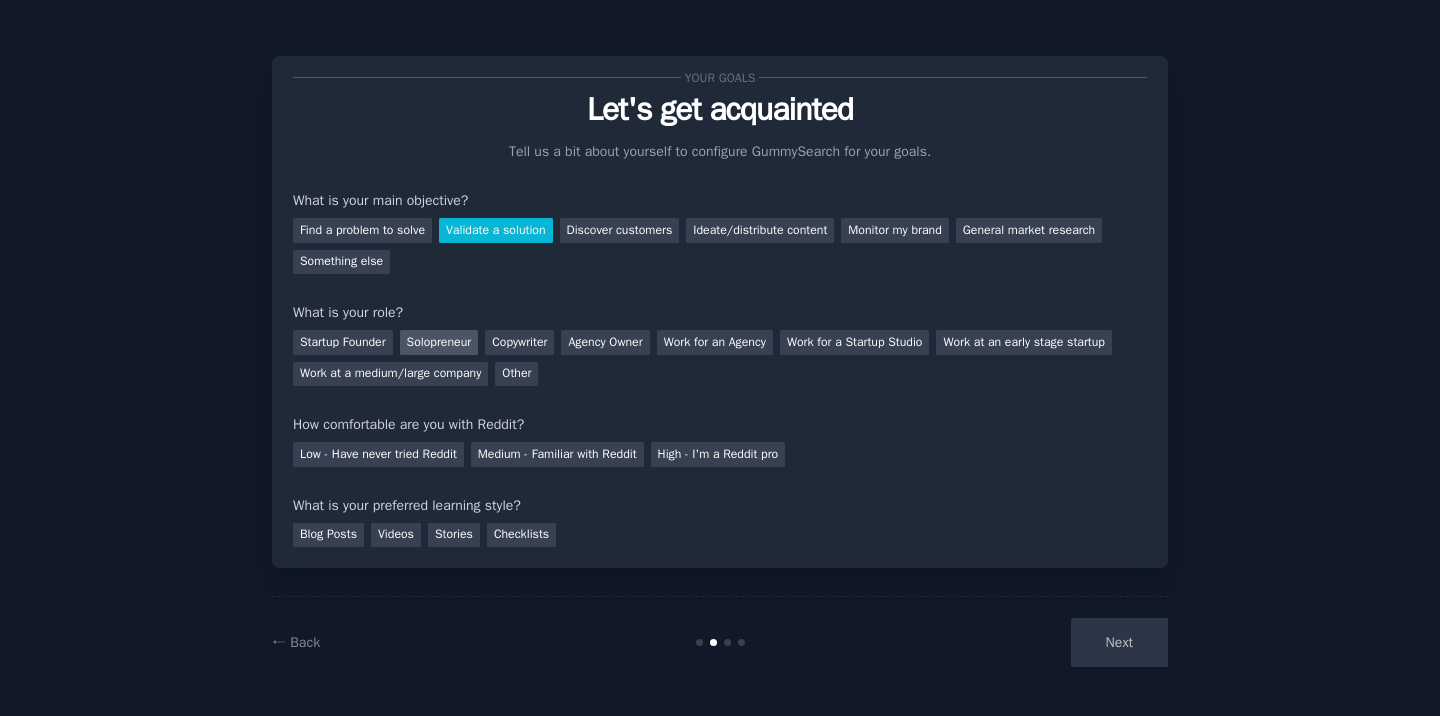 click on "Solopreneur" at bounding box center (439, 342) 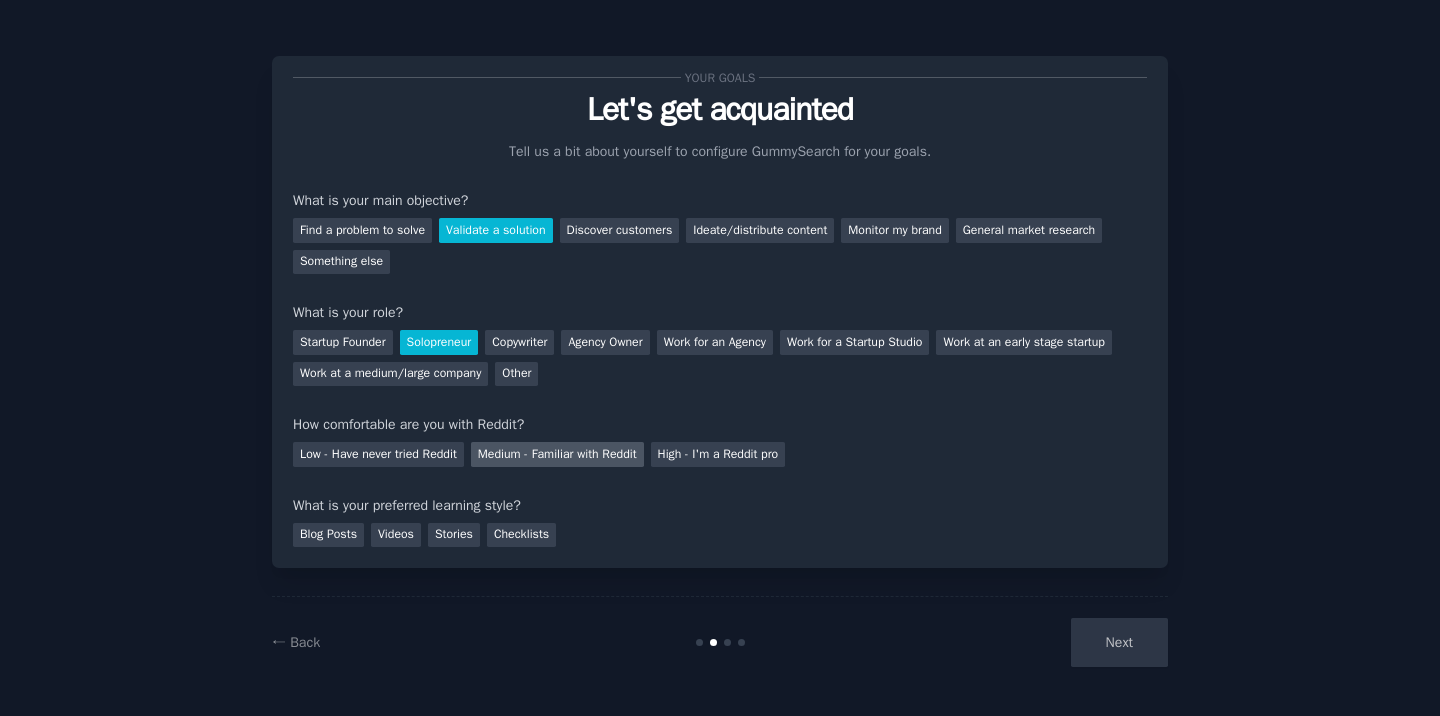 click on "Medium - Familiar with Reddit" at bounding box center [557, 454] 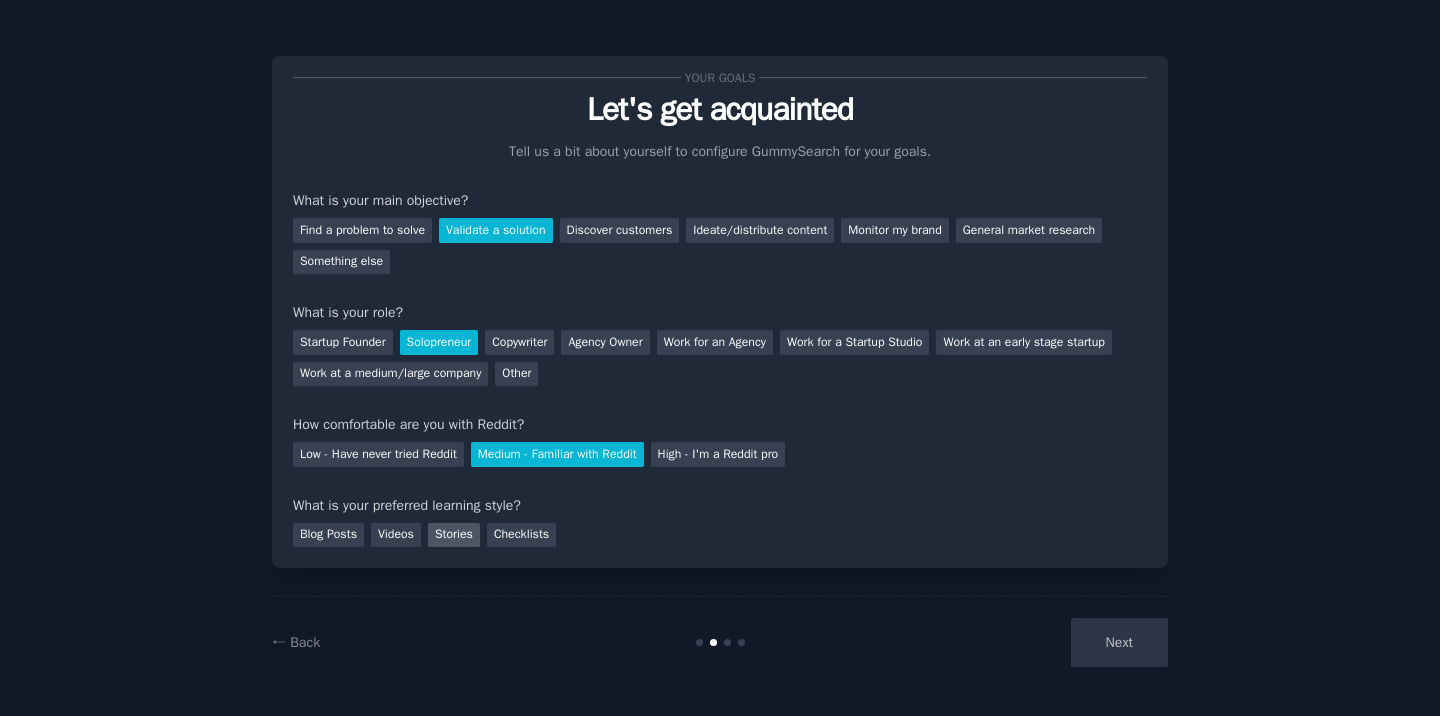 click on "Stories" at bounding box center (454, 535) 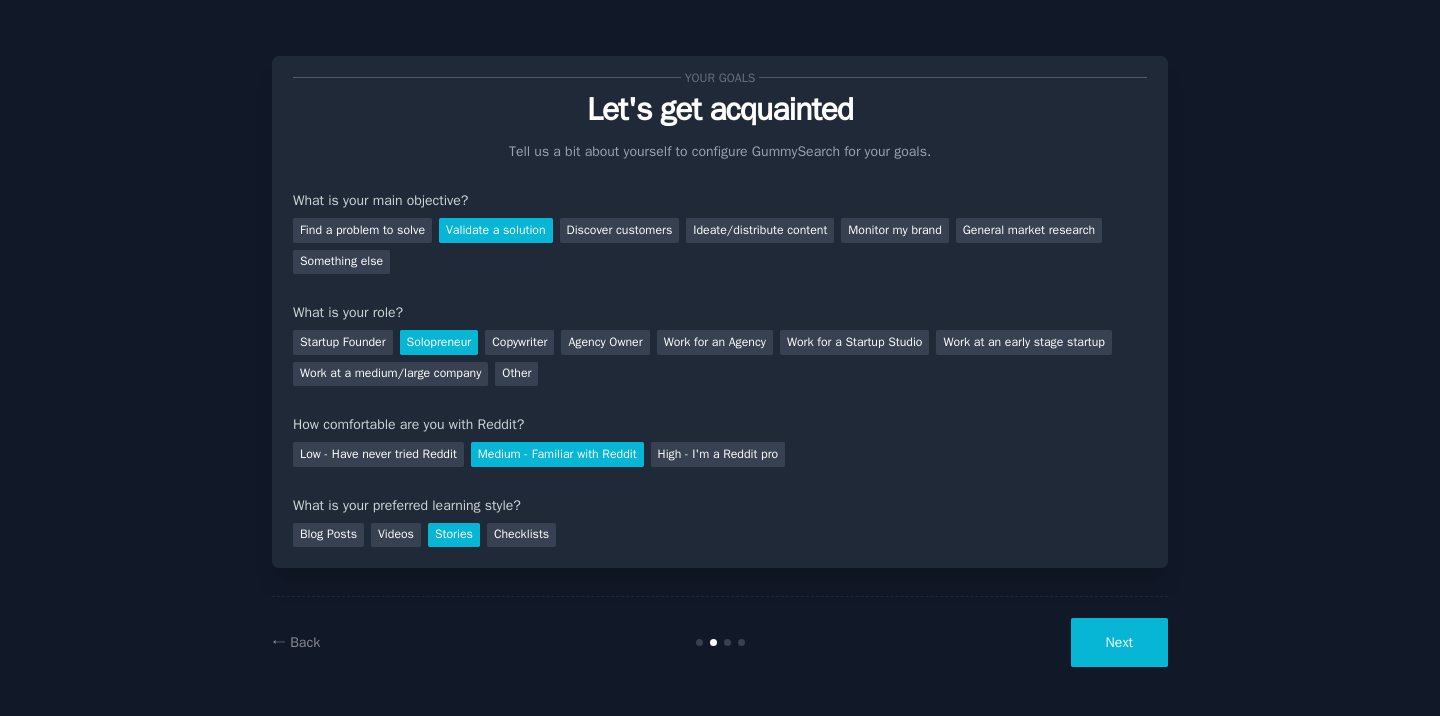 click on "Next" at bounding box center (1119, 642) 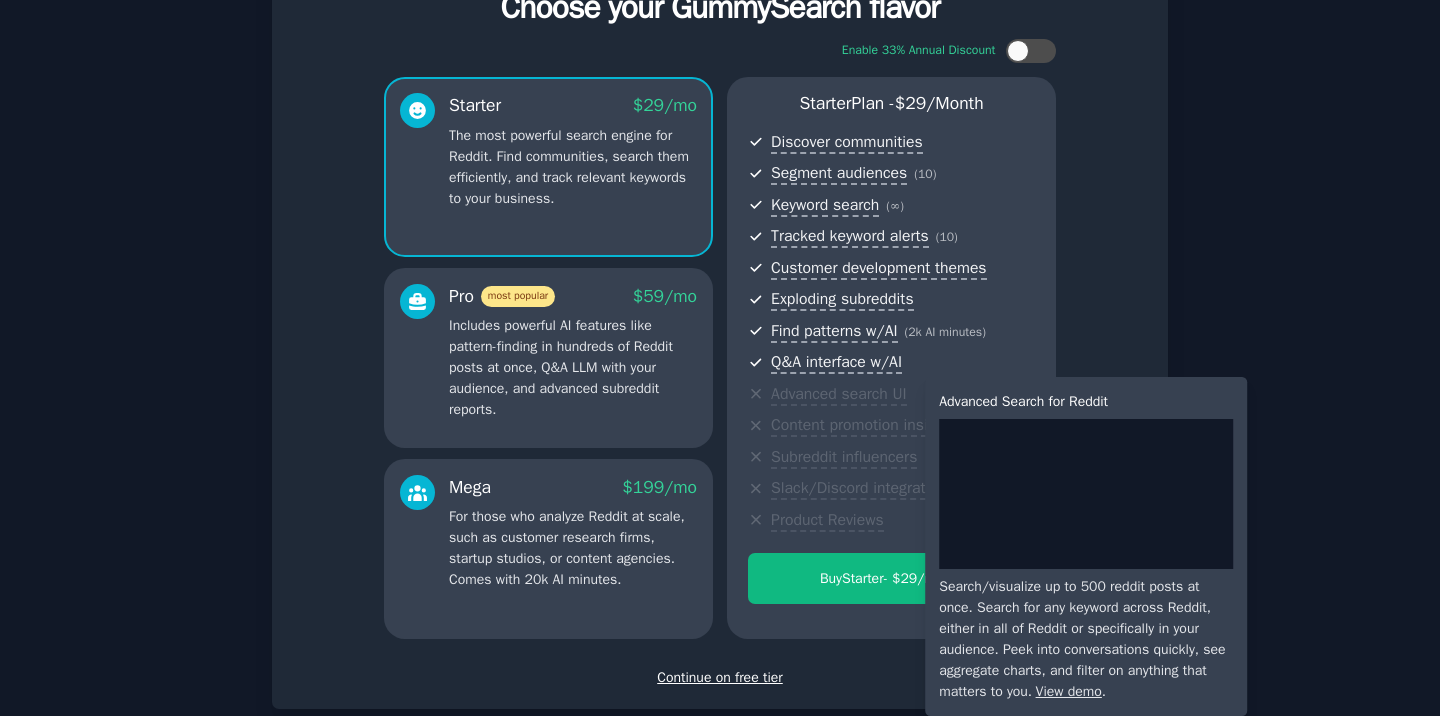 scroll, scrollTop: 215, scrollLeft: 0, axis: vertical 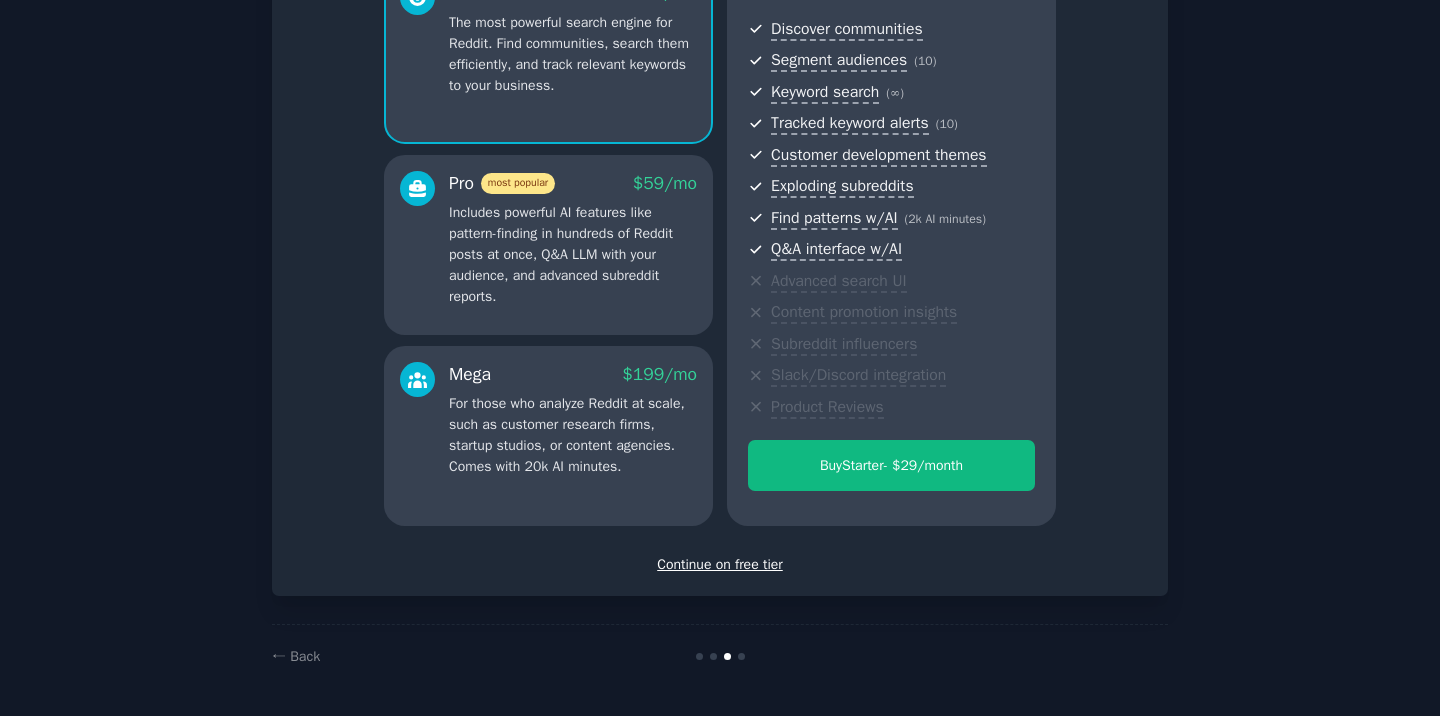 click on "Continue on free tier" at bounding box center (720, 564) 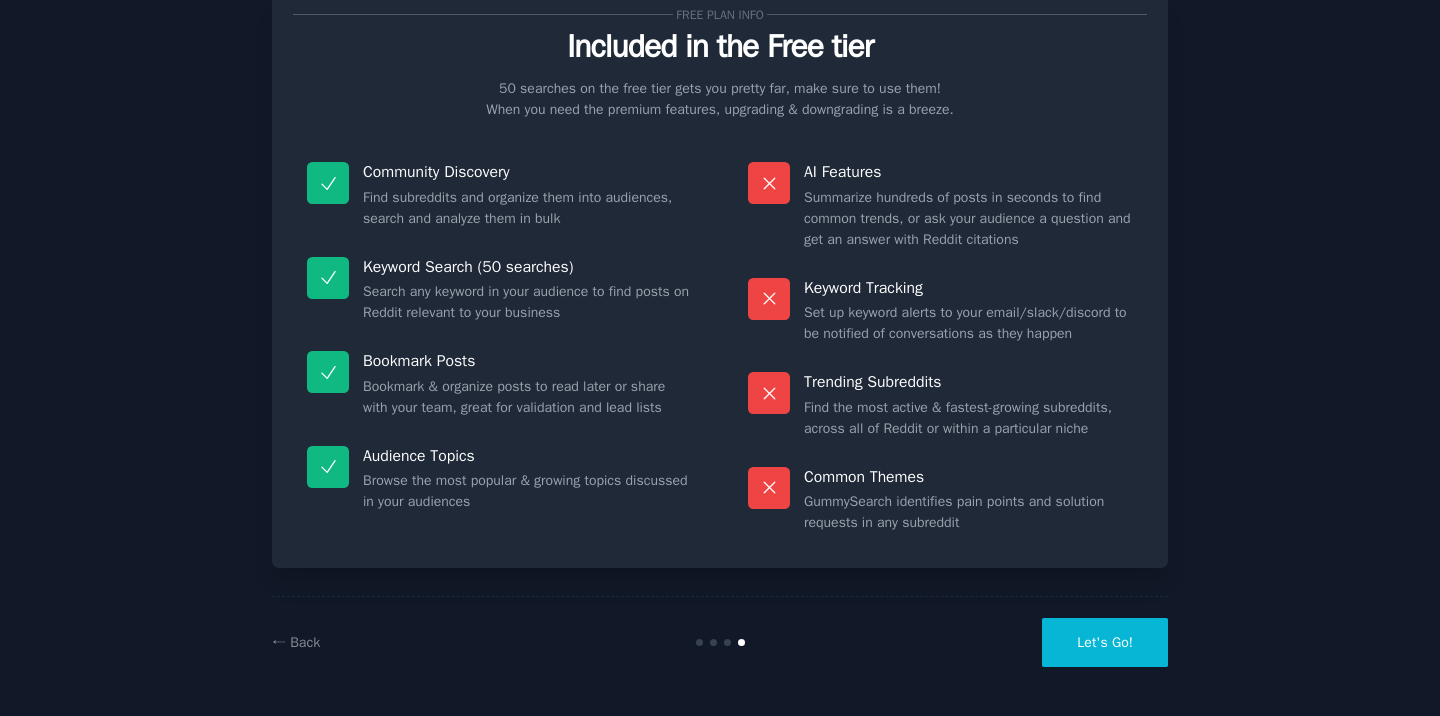 click on "Let's Go!" at bounding box center (1105, 642) 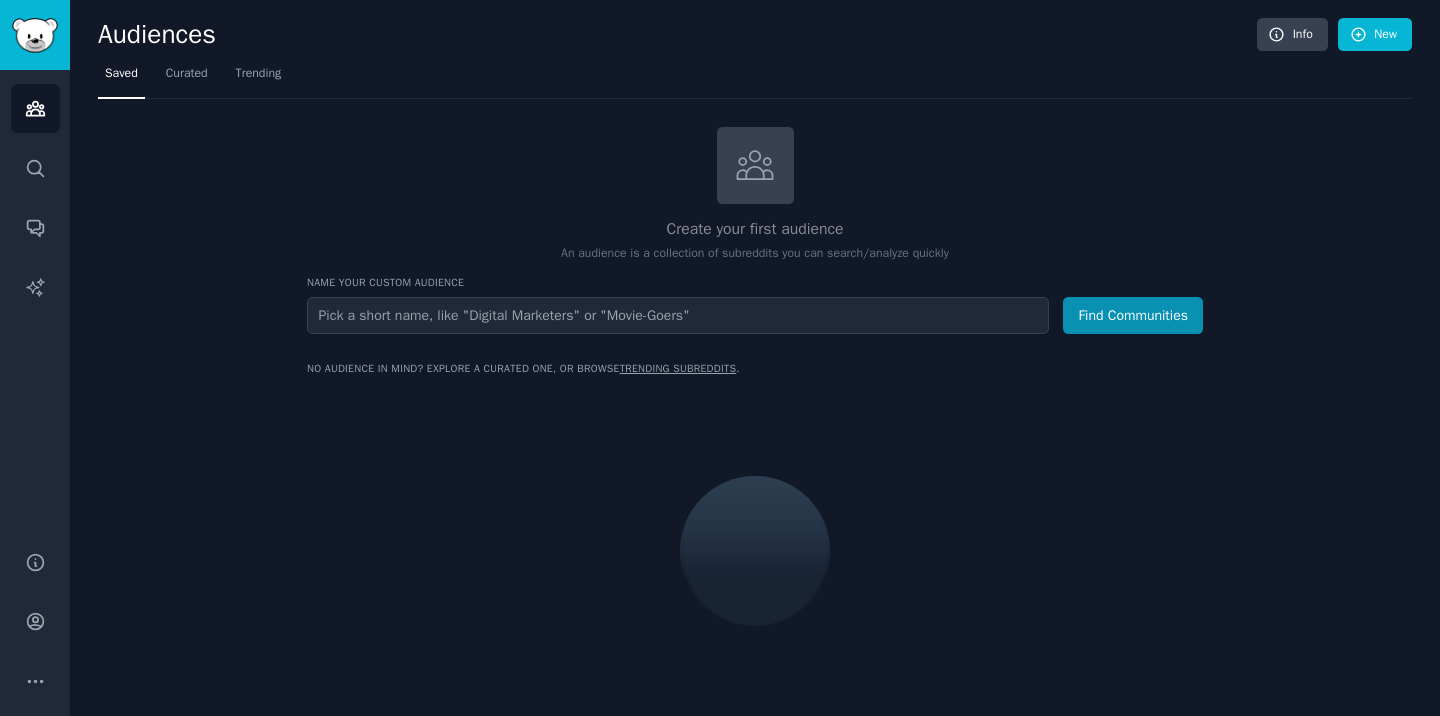 click at bounding box center (678, 315) 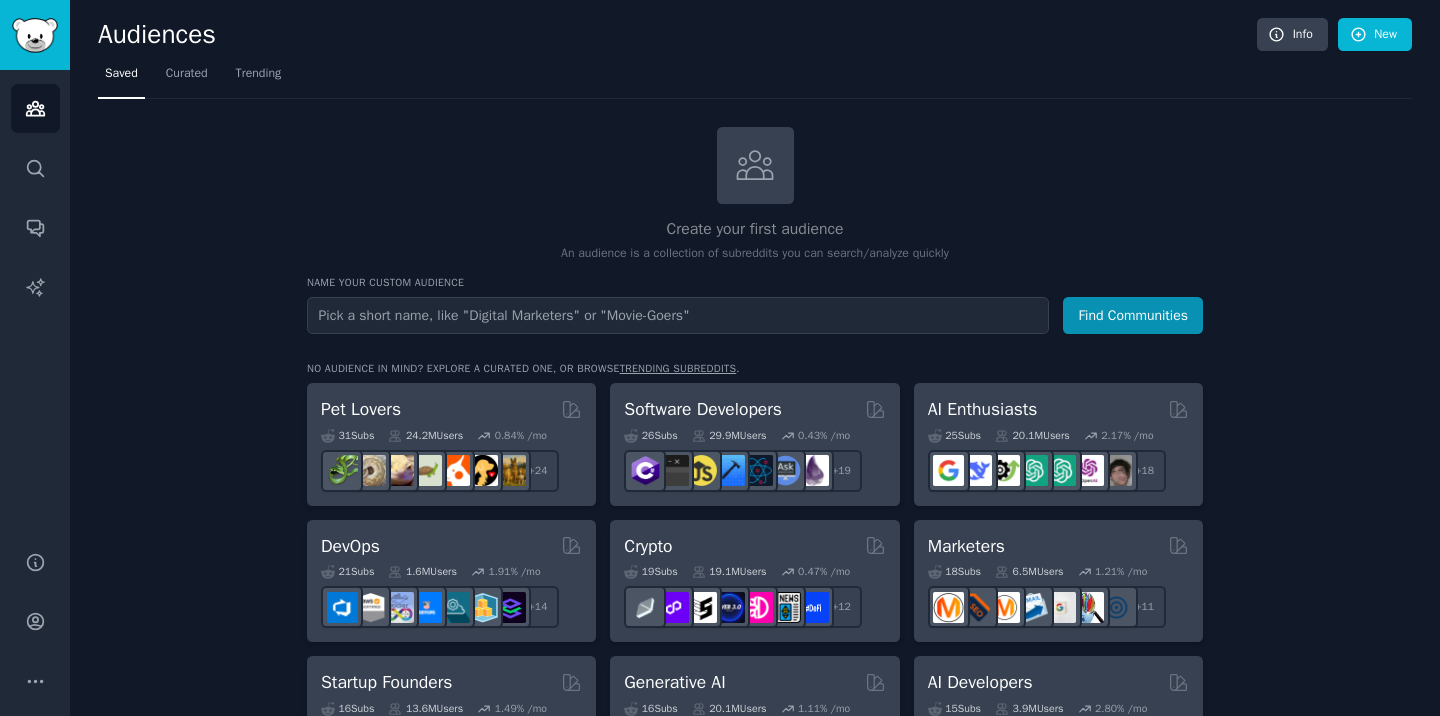 click at bounding box center [678, 315] 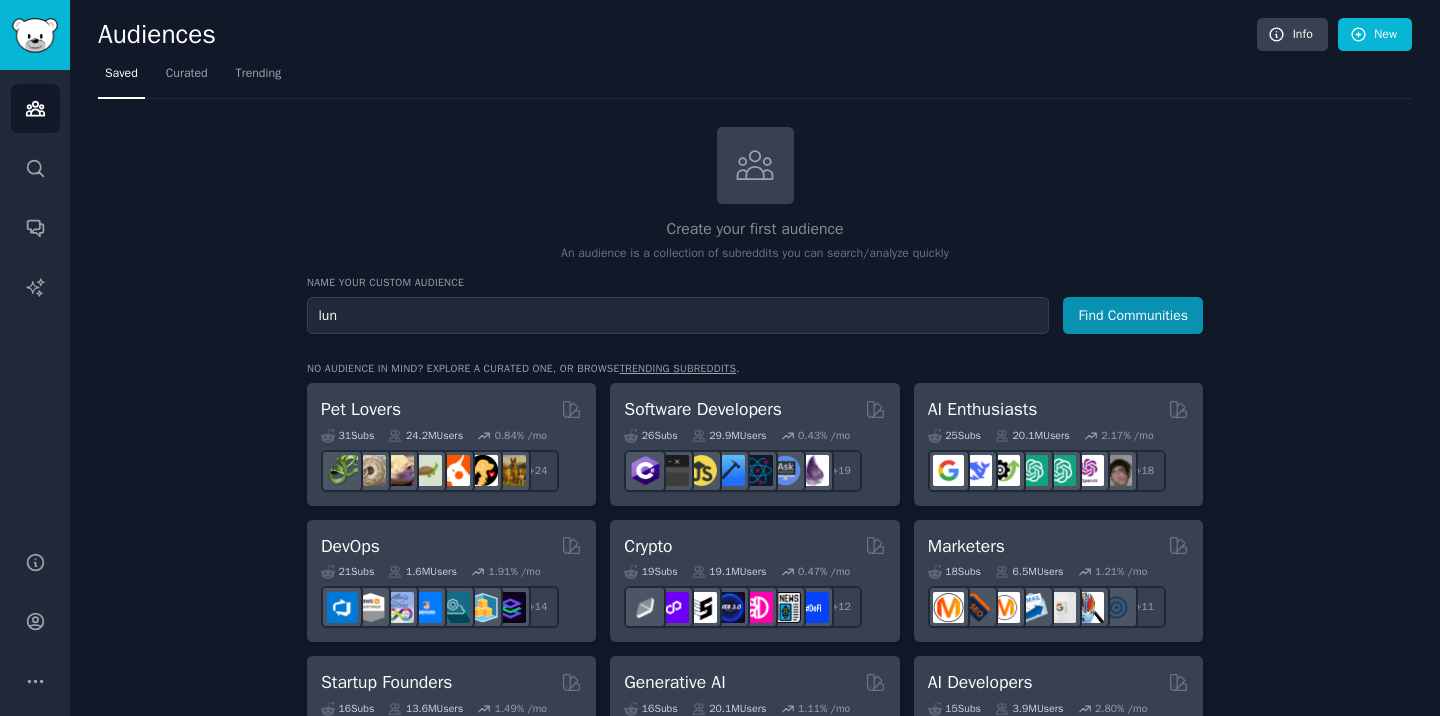 click on "lun" at bounding box center [678, 315] 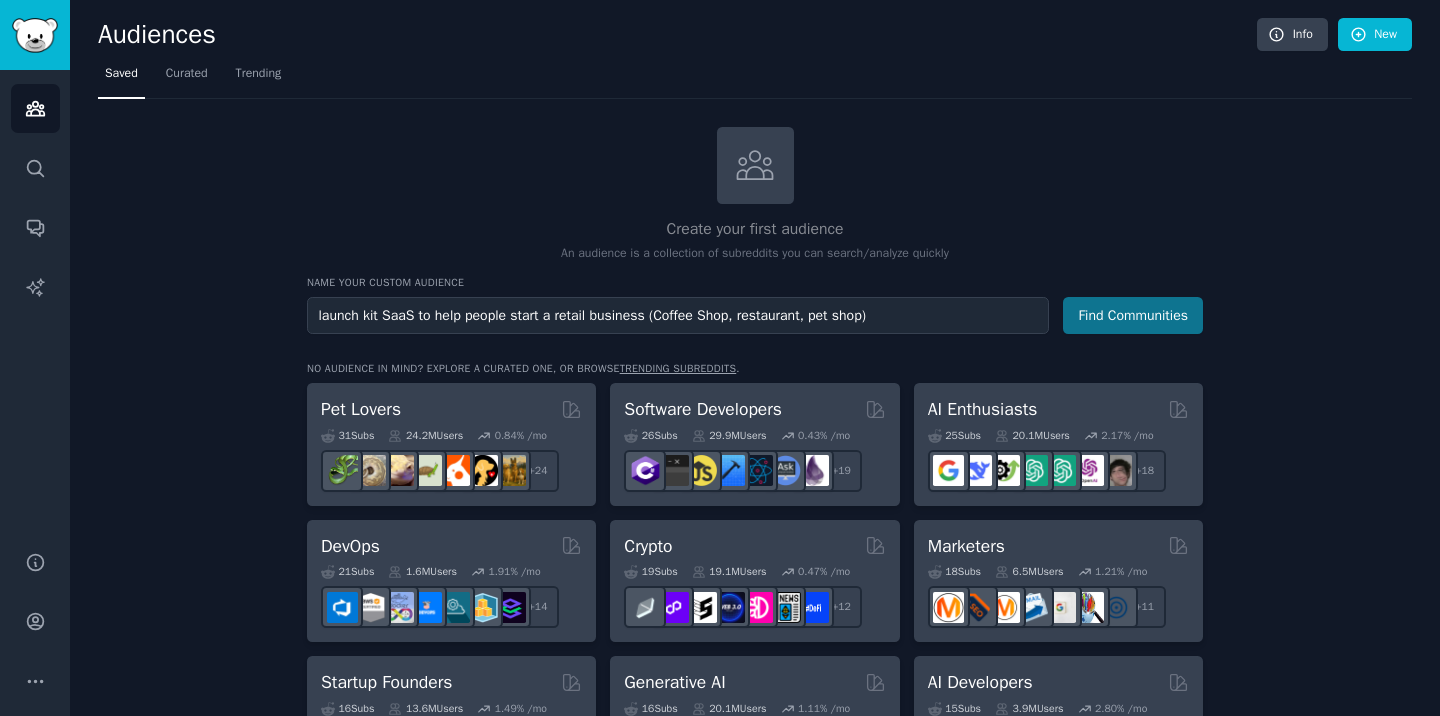 type on "launch kit SaaS to help people start a retail business (Coffee Shop, restaurant, pet shop)" 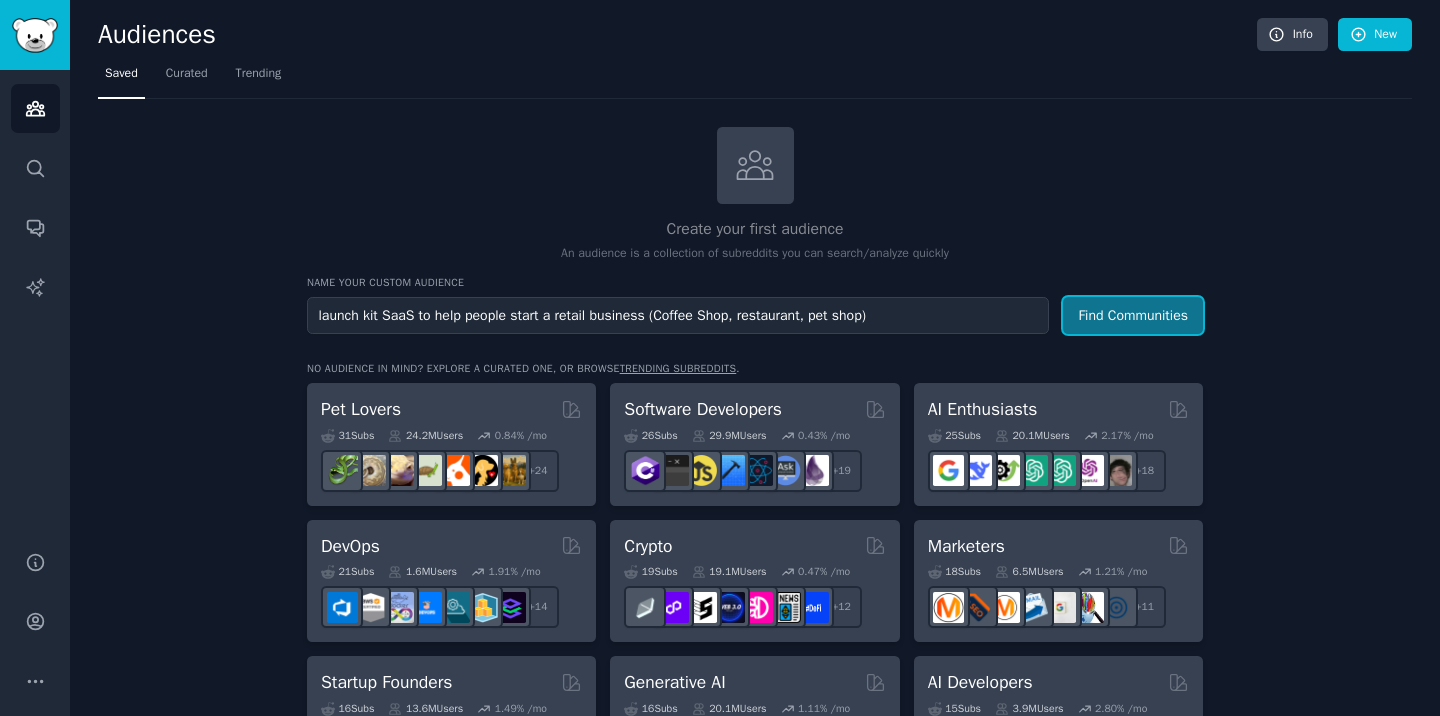 click on "Find Communities" at bounding box center (1133, 315) 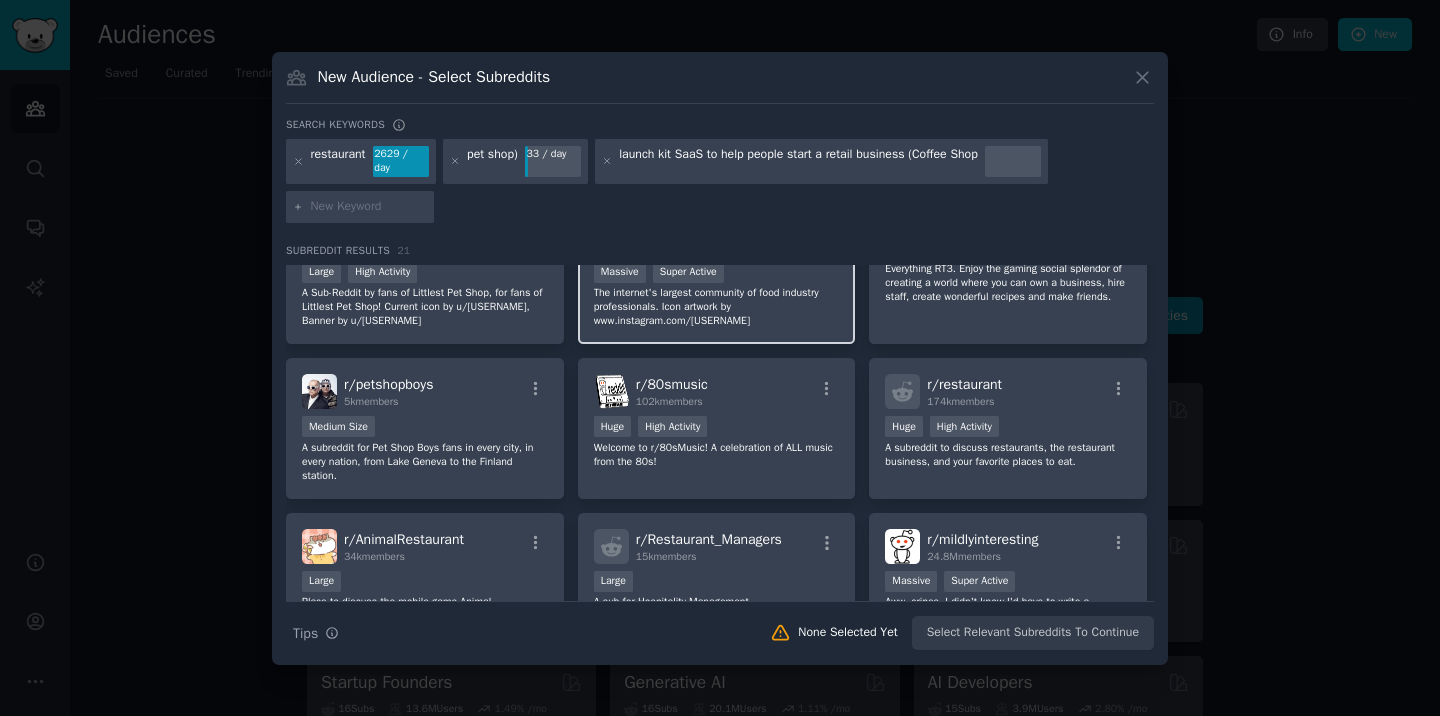 scroll, scrollTop: 0, scrollLeft: 0, axis: both 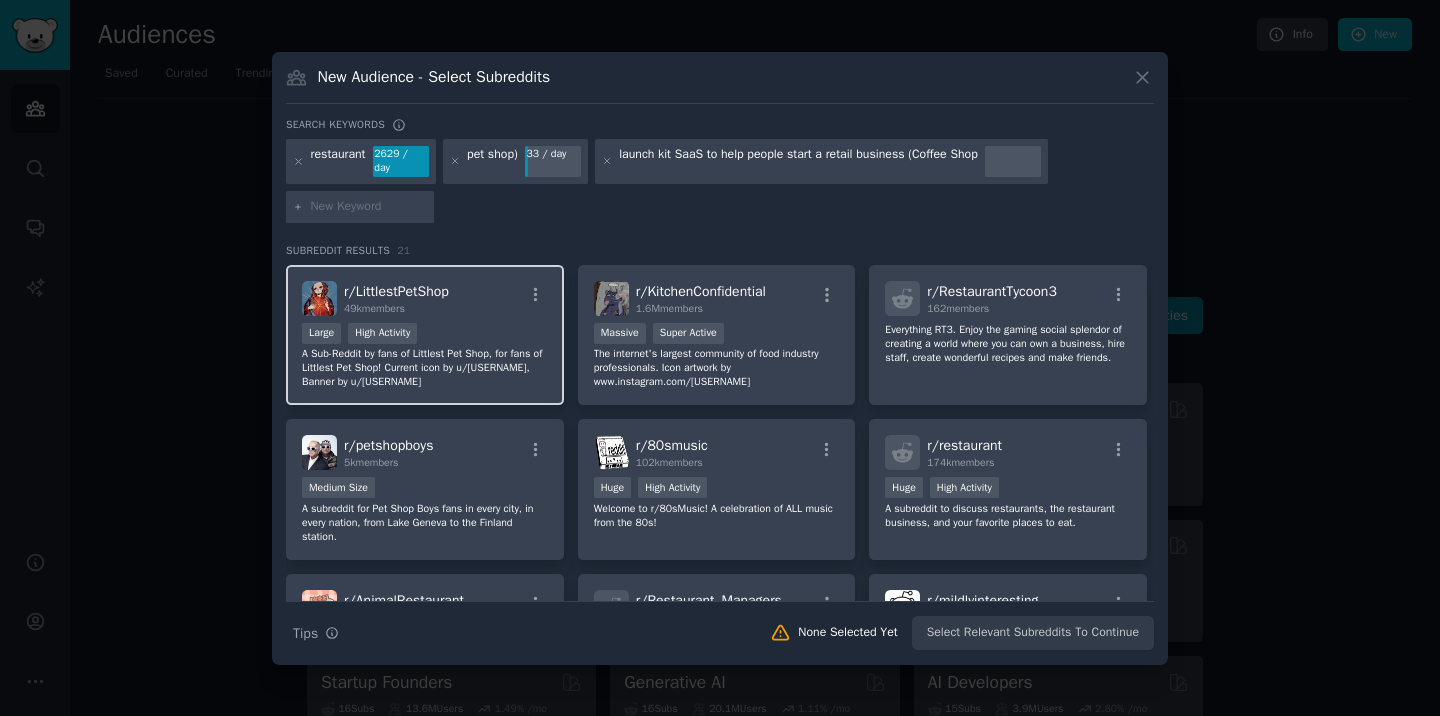 click on "Large High Activity" at bounding box center (425, 335) 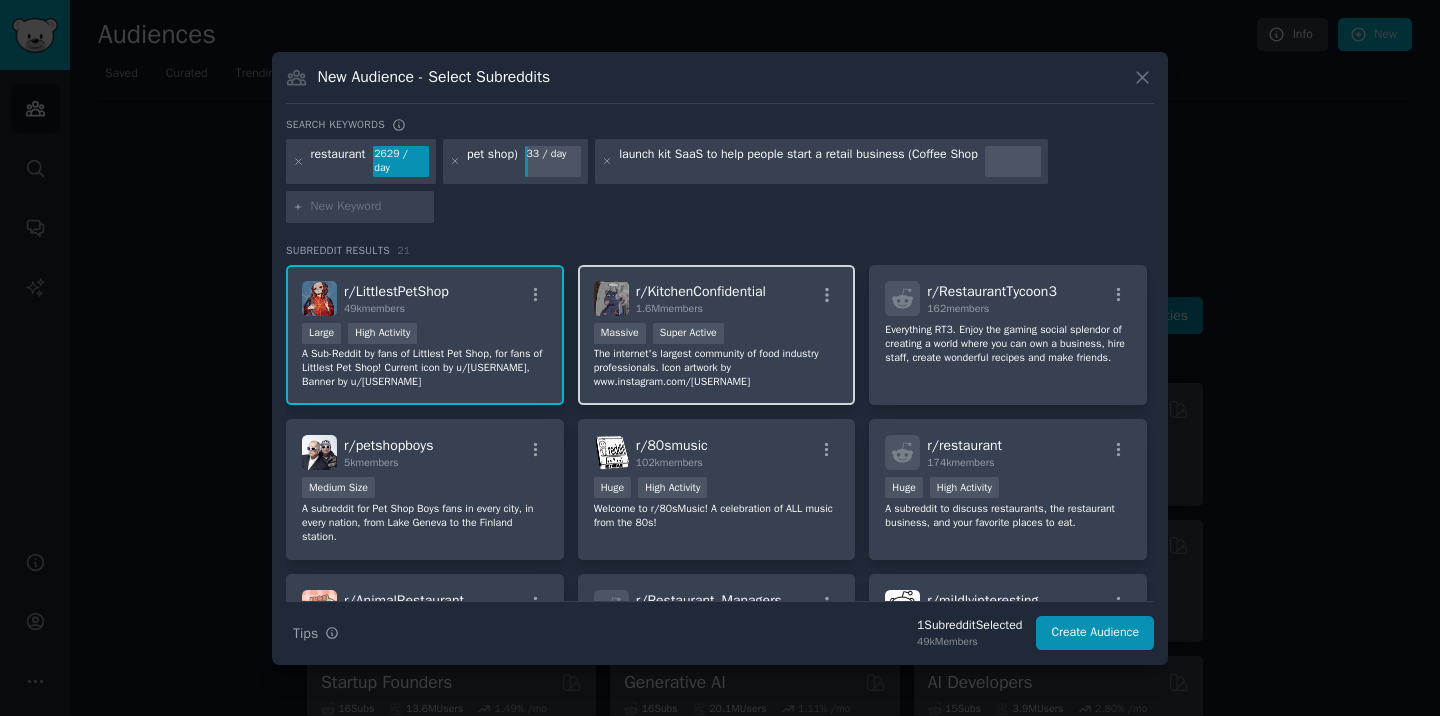 click on "The internet's largest community of food industry professionals.
Icon artwork by www.instagram.com/[USERNAME]" at bounding box center (717, 368) 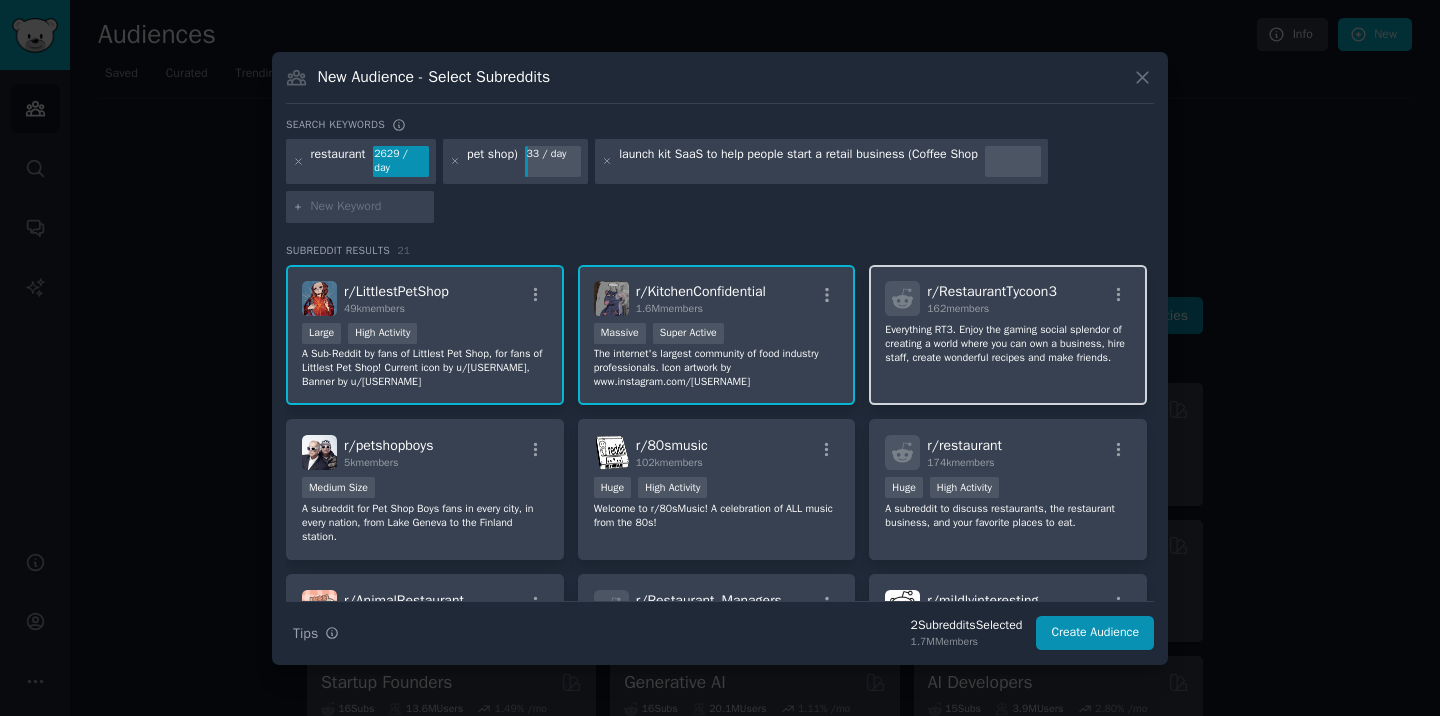click on "r/ RestaurantTycoon3 162  members Everything RT3. Enjoy the gaming social splendor of creating a world where you can own a business, hire staff, create wonderful recipes and make friends." at bounding box center [1008, 335] 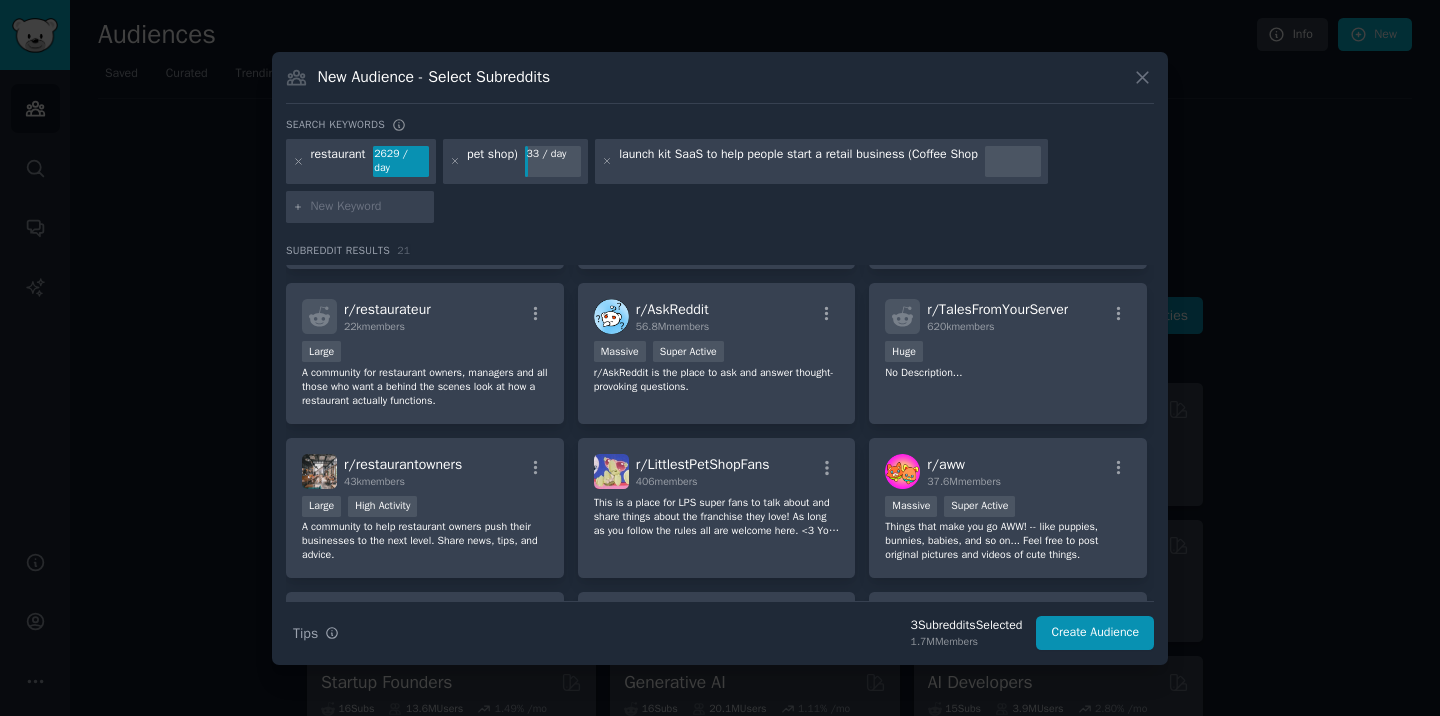 scroll, scrollTop: 488, scrollLeft: 0, axis: vertical 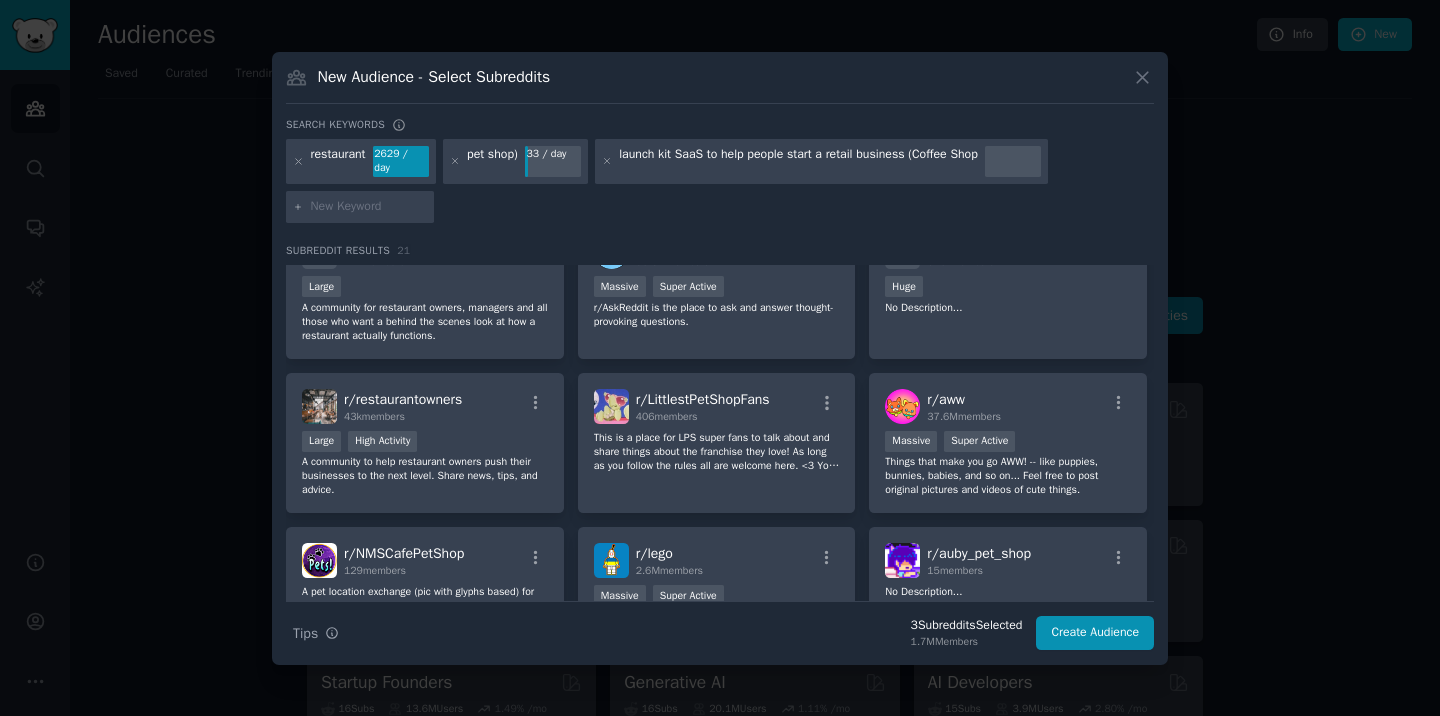 click on "This is a place for LPS super fans to talk about and share things about the franchise they love! As long as you follow the rules all are welcome here. <3 You can post artwork, stories, interesting info, video games, memes, tv show stuff, photos, roleplay, crafts and anything else you want as long as it is LPS related. I will also be building a LPS wiki and posting updates regularly so check that out if you like ;3" 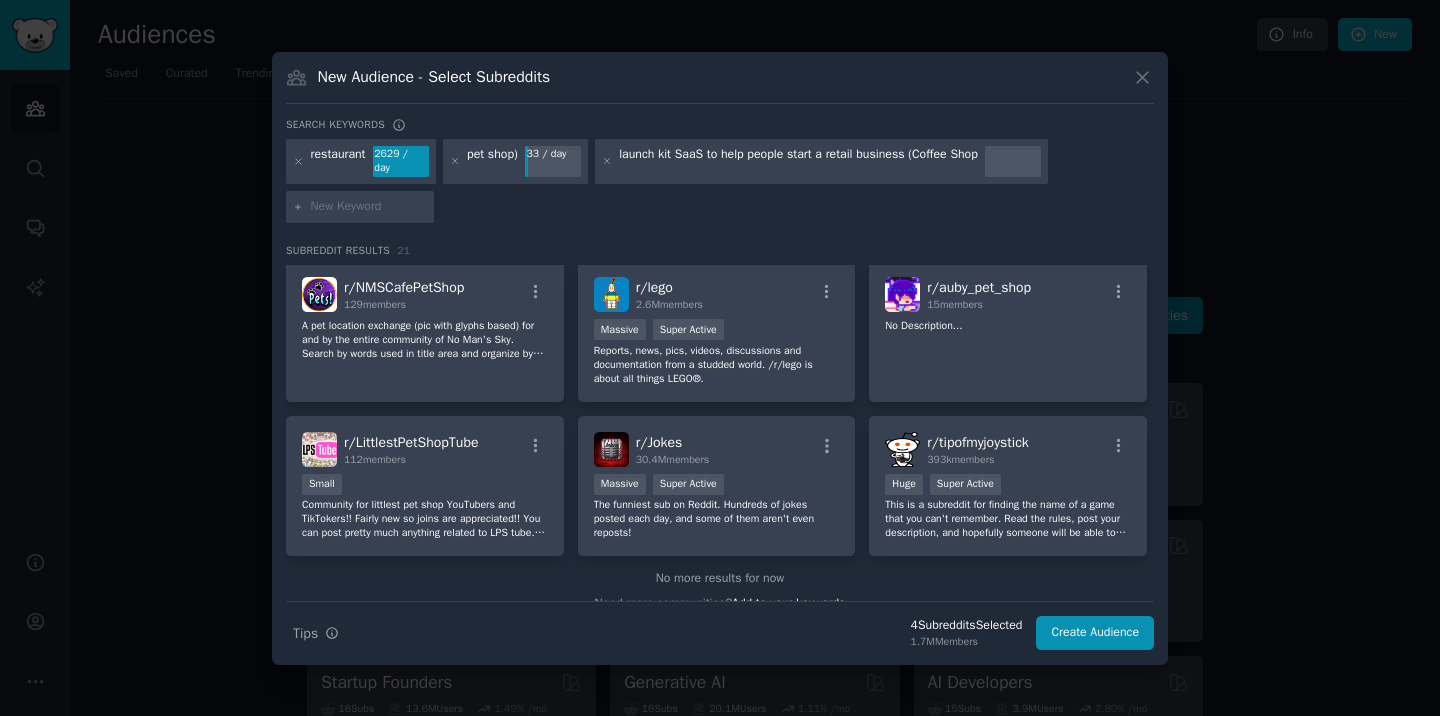 scroll, scrollTop: 801, scrollLeft: 0, axis: vertical 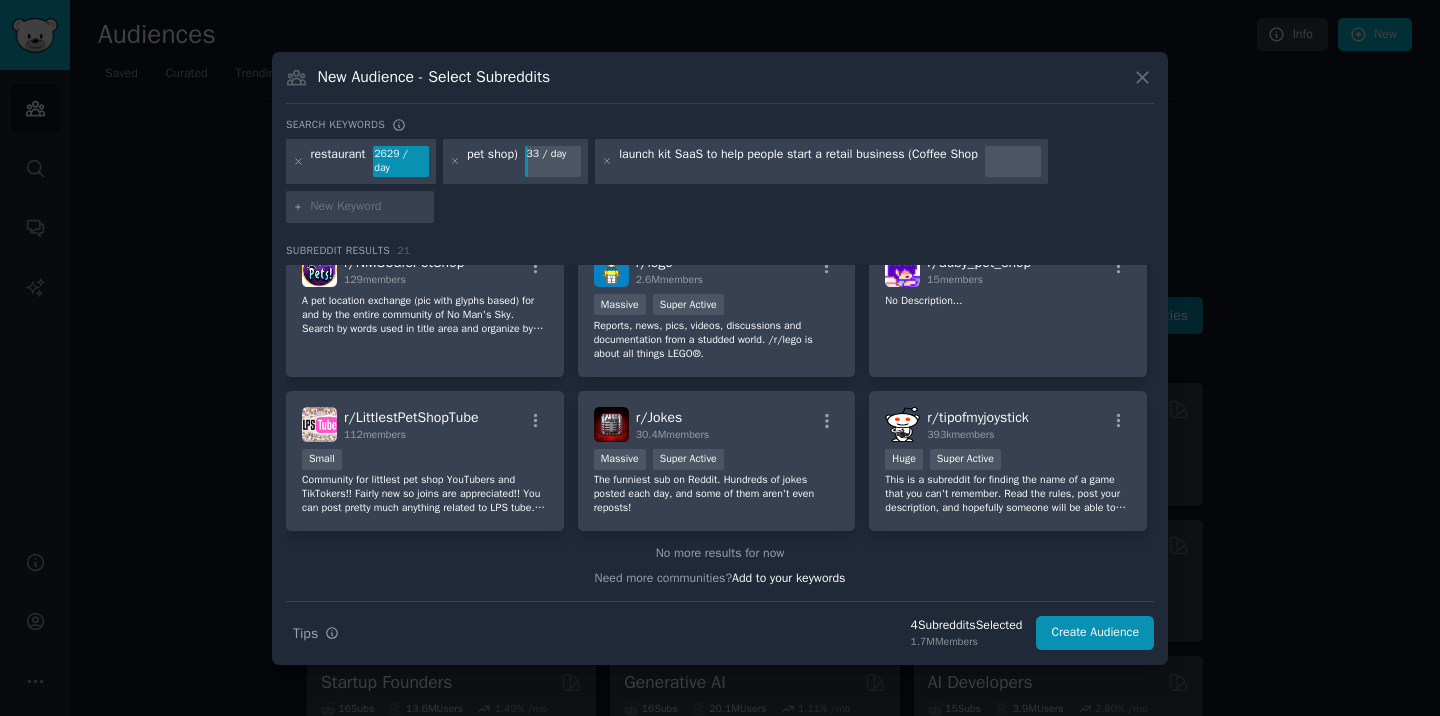 click on "launch kit SaaS to help people start a retail business (Coffee Shop" at bounding box center [798, 162] 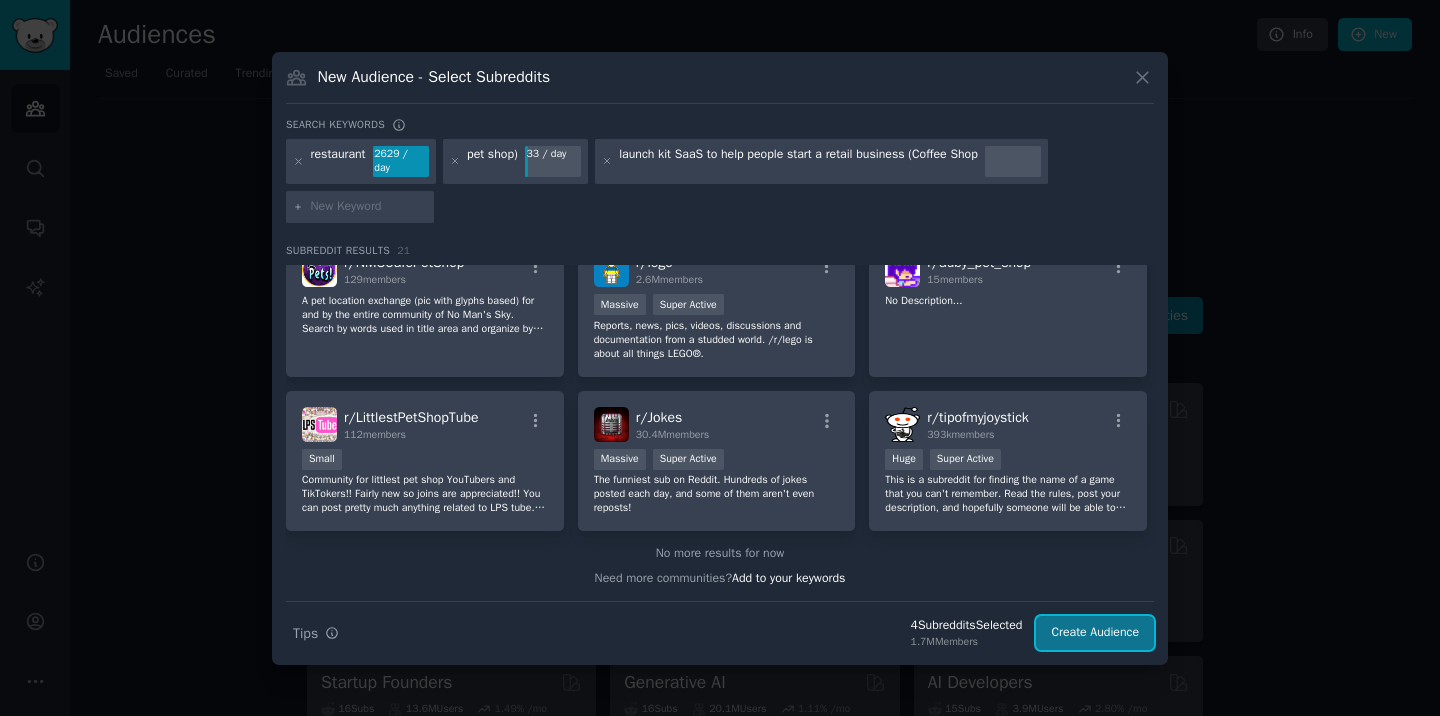 click on "Create Audience" at bounding box center [1095, 633] 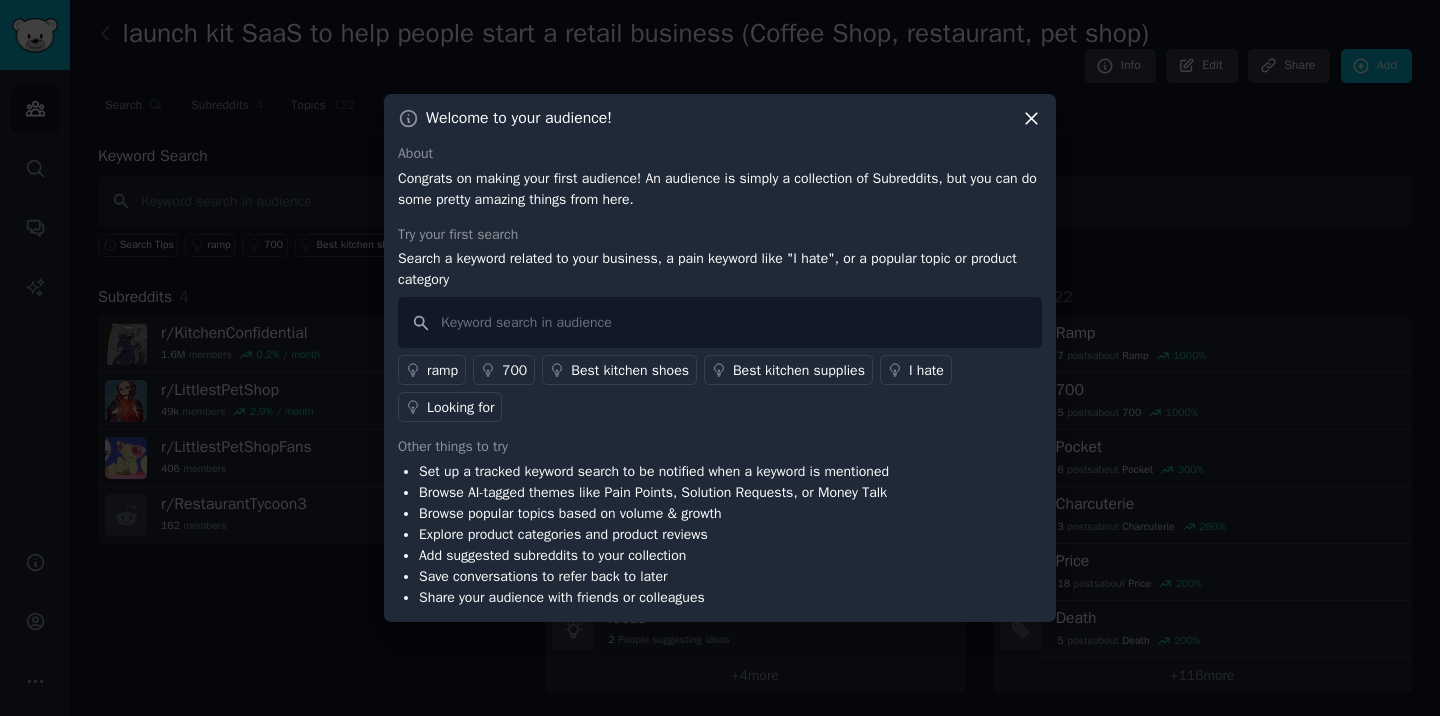 click on "Welcome to your audience!" at bounding box center [720, 118] 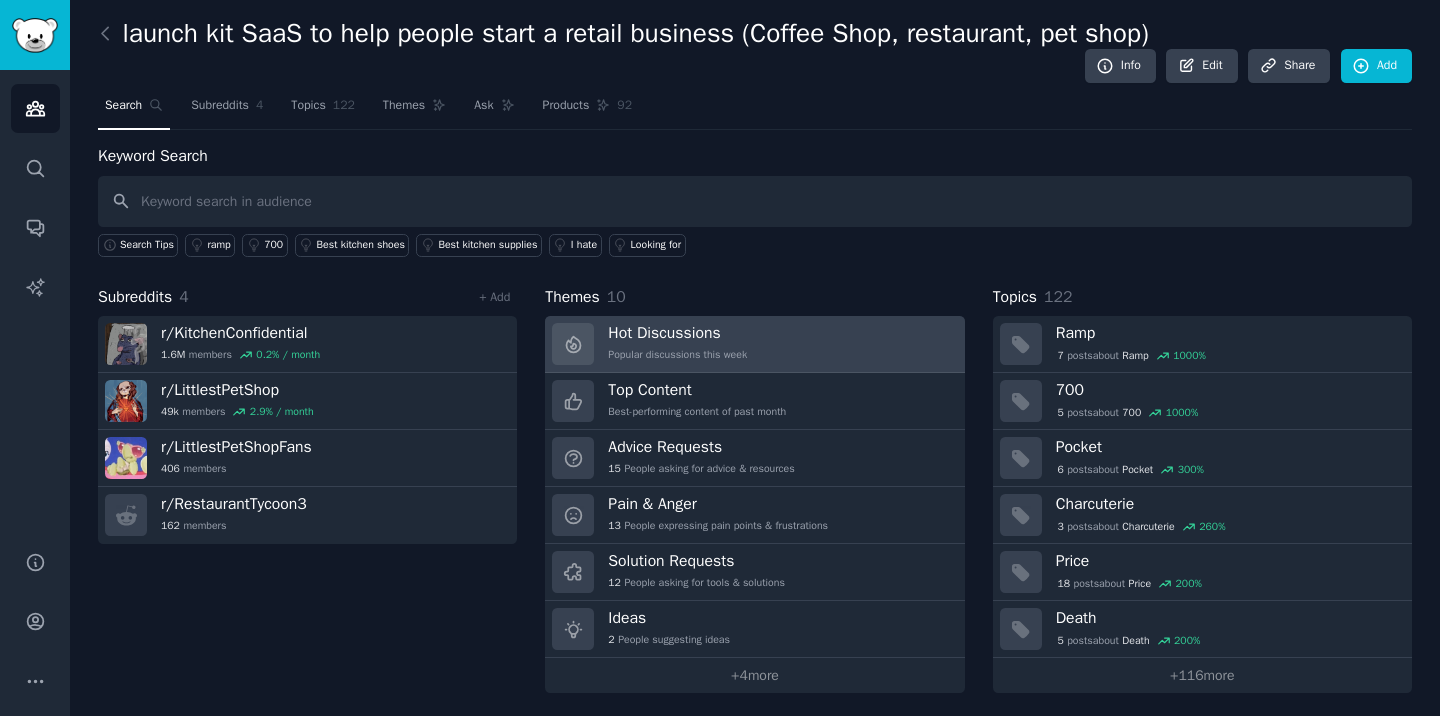 click on "Hot Discussions" at bounding box center (677, 333) 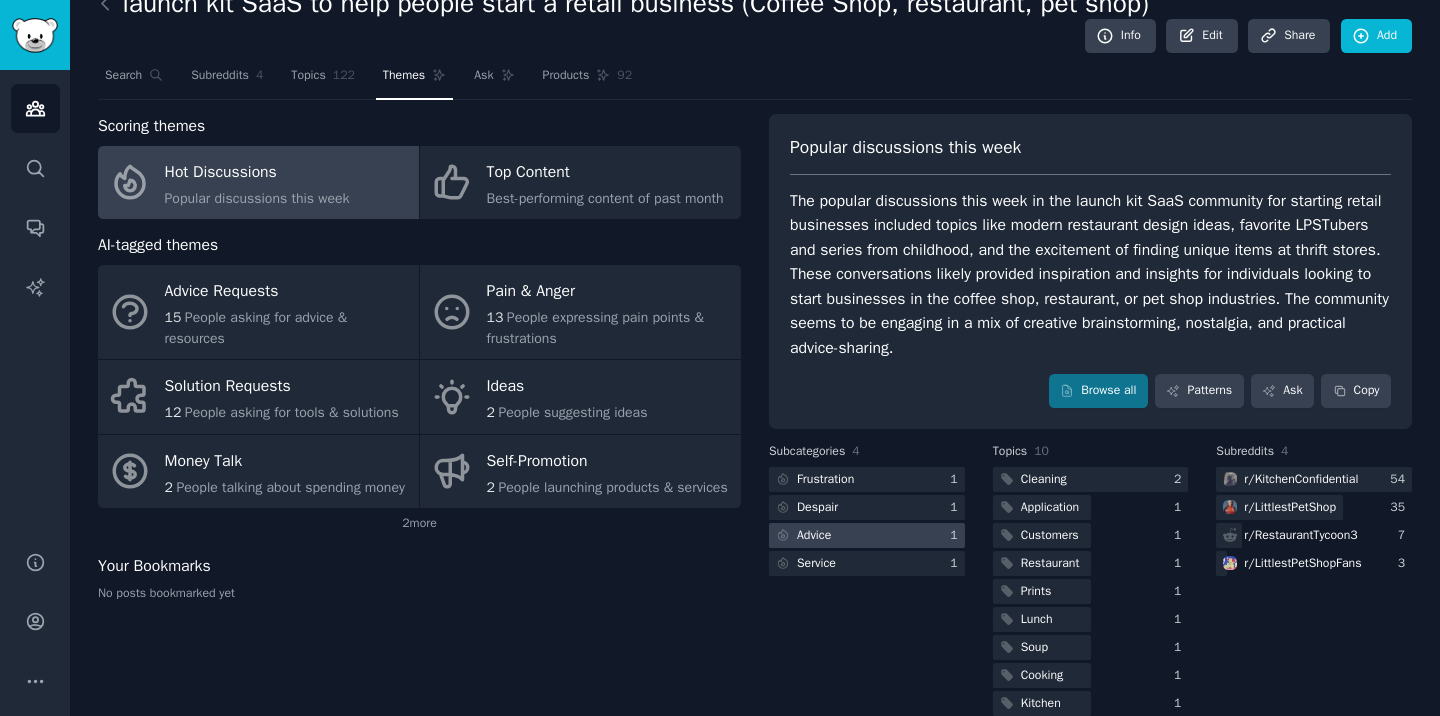 scroll, scrollTop: 0, scrollLeft: 0, axis: both 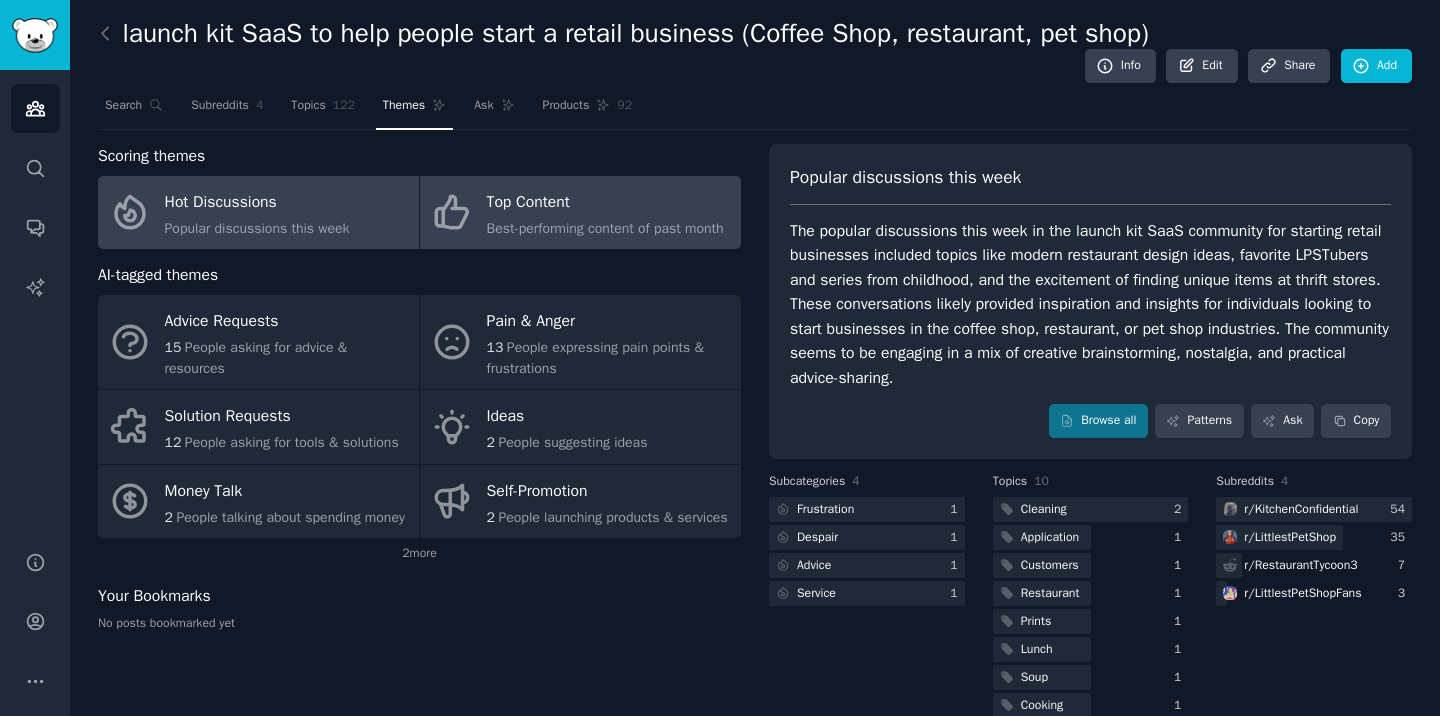 click on "Best-performing content of past month" at bounding box center (605, 228) 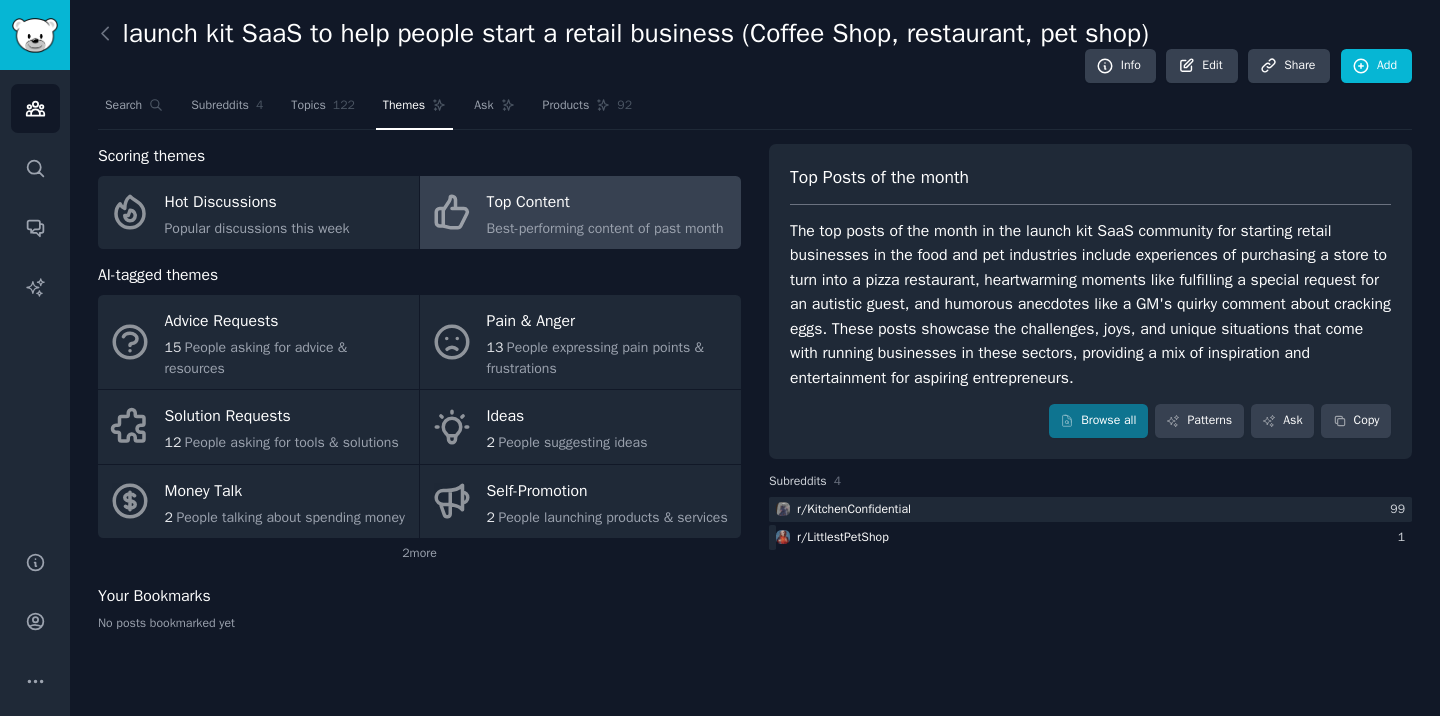 click on "launch kit SaaS to help people start a retail business (Coffee Shop, restaurant, pet shop) Info Edit Share Add Search Subreddits 4 Topics 122 Themes Ask Products 92 Scoring themes Hot Discussions Popular discussions this week Top Content Best-performing content of past month AI-tagged themes Advice Requests 15 People asking for advice & resources Pain & Anger 13 People expressing pain points & frustrations Solution Requests 12 People asking for tools & solutions Ideas 2 People suggesting ideas Money Talk 2 People talking about spending money Self-Promotion 2 People launching products & services 2  more Your Bookmarks No posts bookmarked yet Top Posts of the month Browse all Patterns Ask Copy Subreddits 4  r/ KitchenConfidential 99  r/ LittlestPetShop 1" 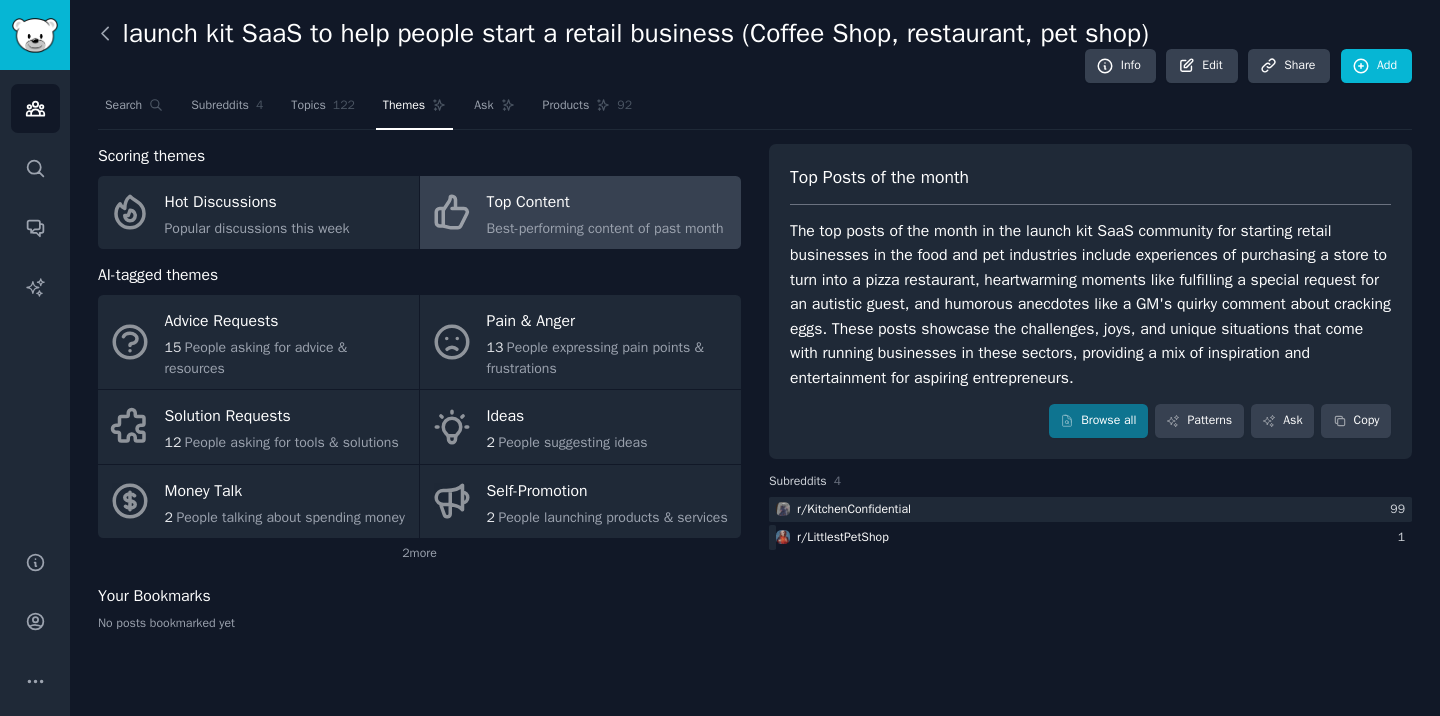 click 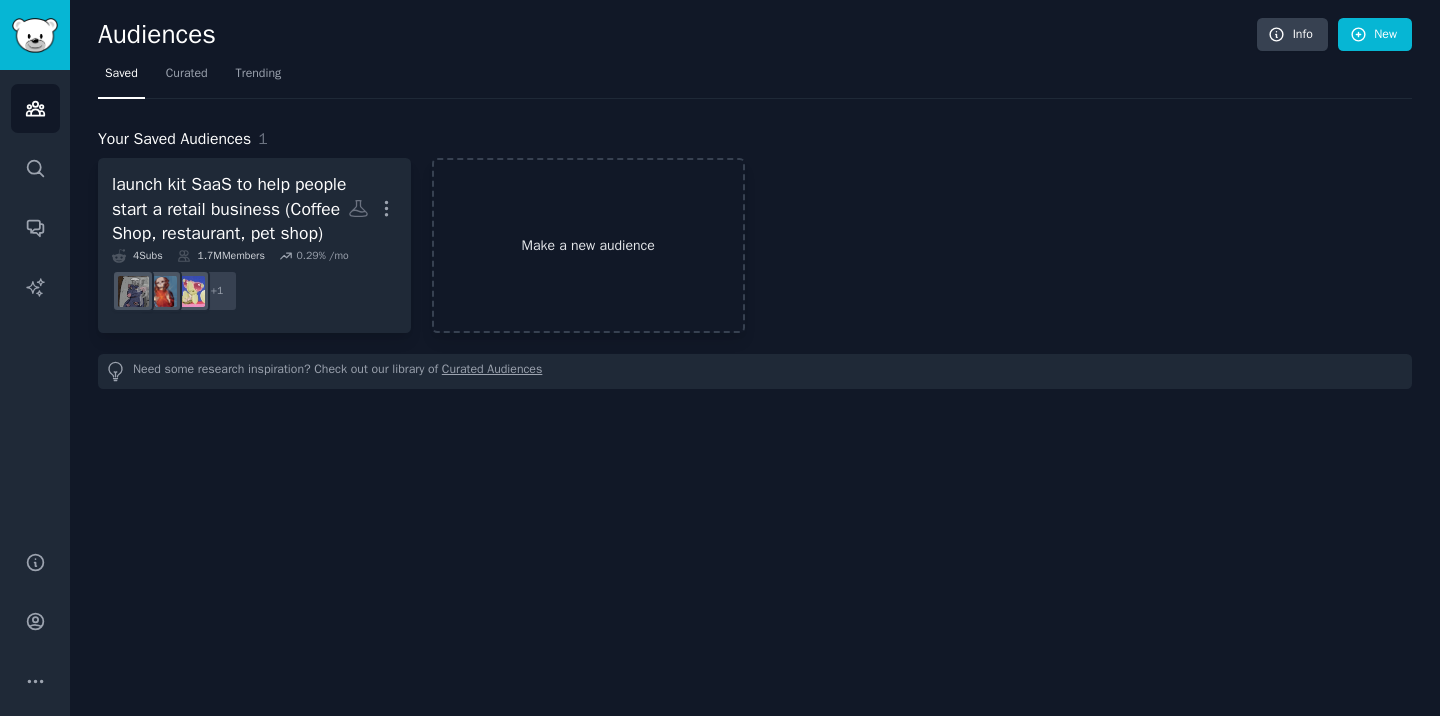 click on "Make a new audience" at bounding box center (588, 245) 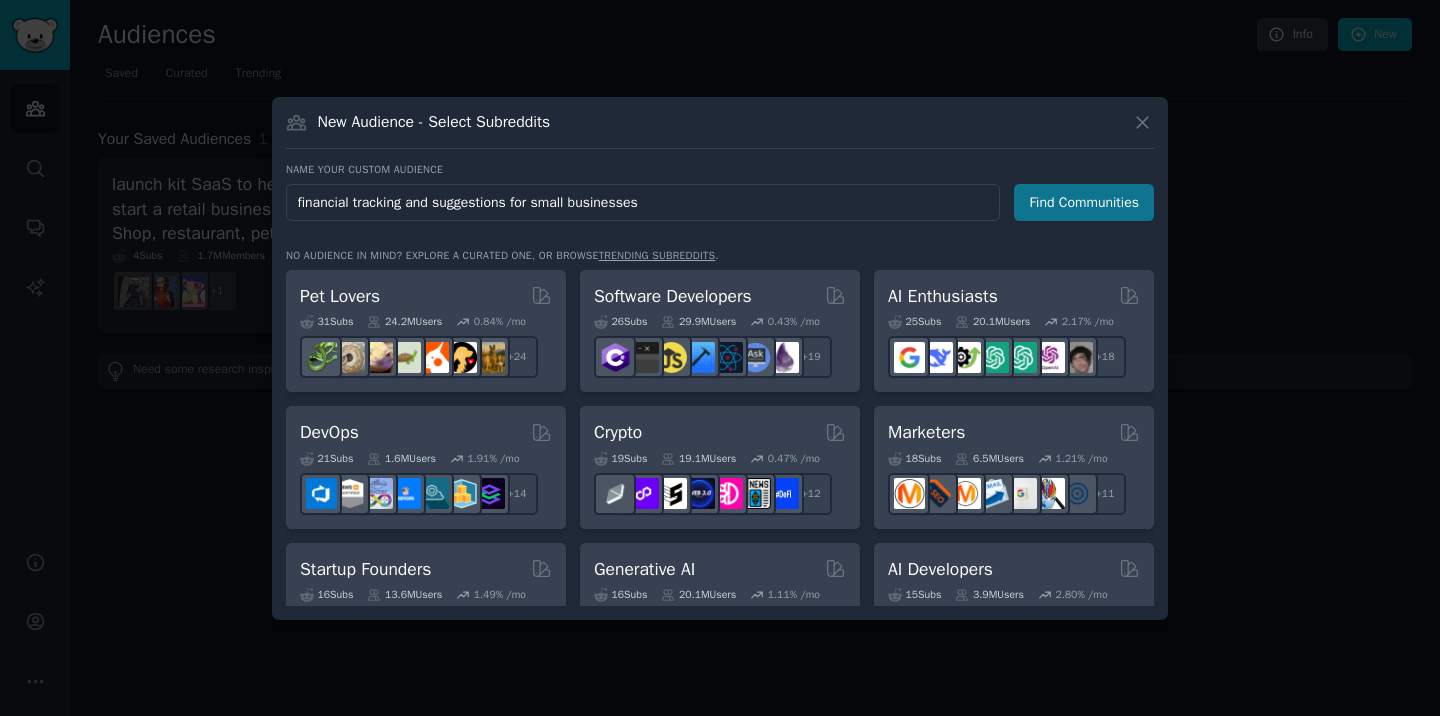 type on "financial tracking and suggestions for small businesses" 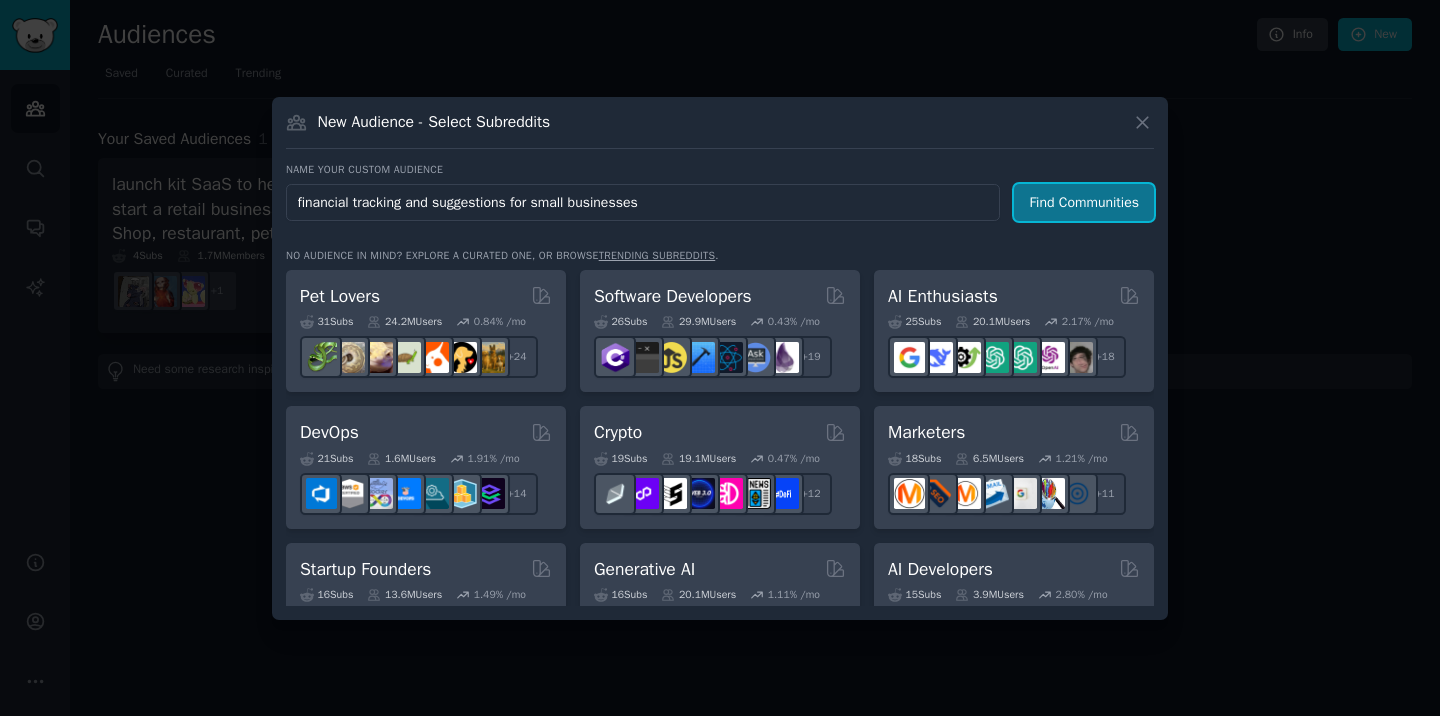 click on "Find Communities" at bounding box center (1084, 202) 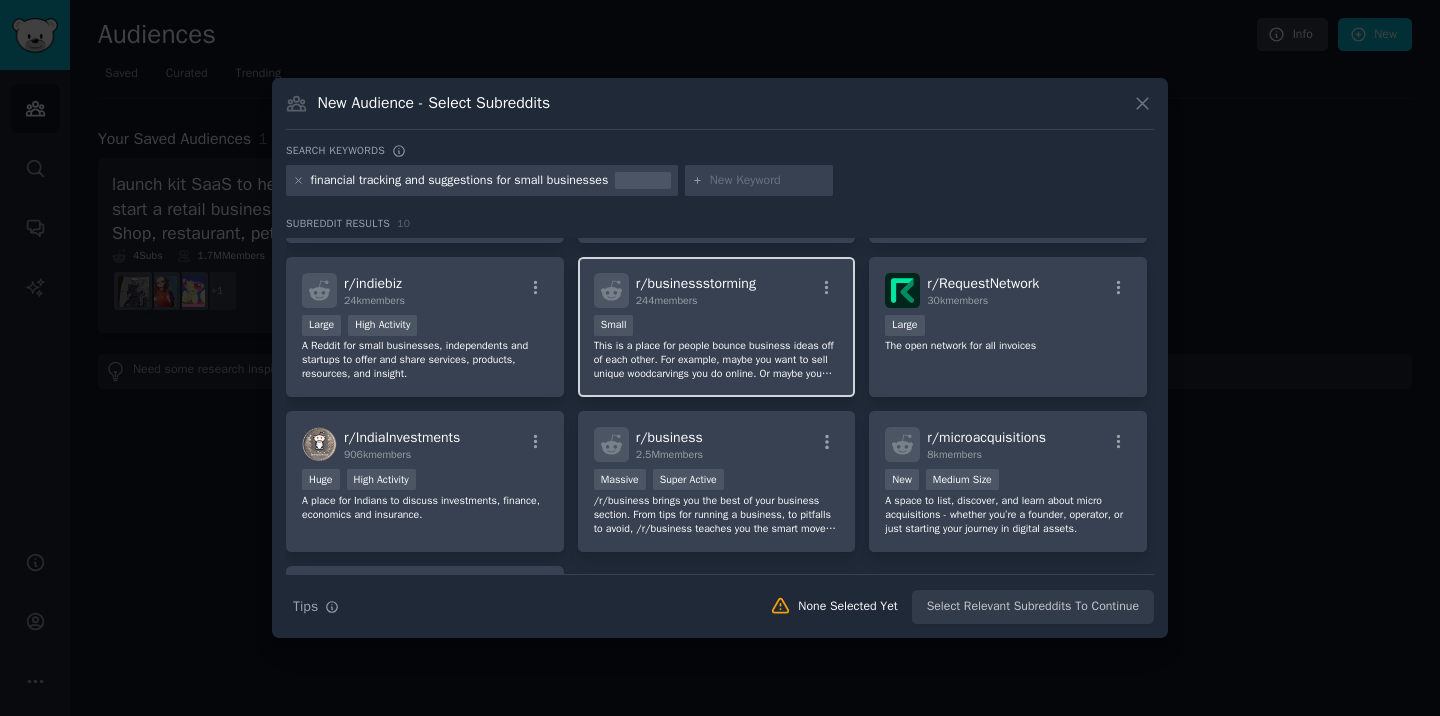 scroll, scrollTop: 149, scrollLeft: 0, axis: vertical 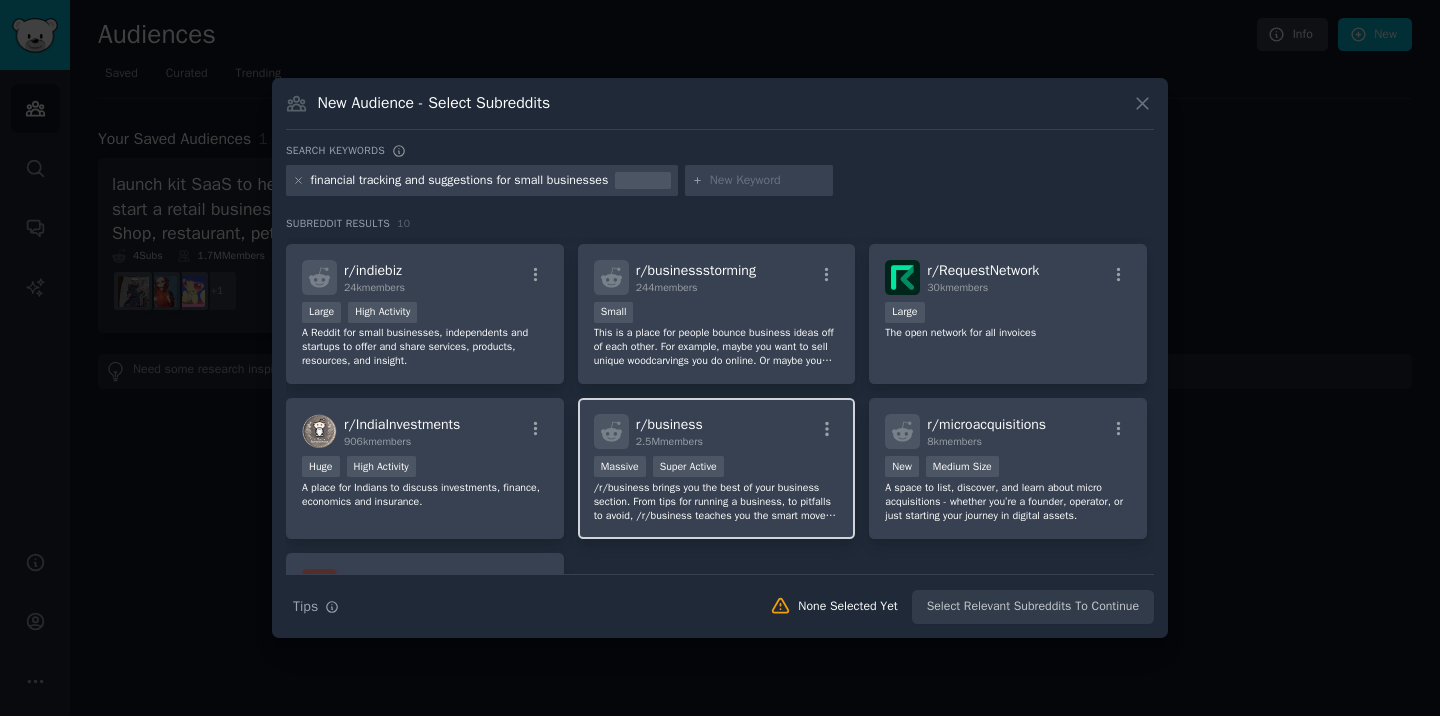click on "r/ business 2.5M  members" at bounding box center [717, 431] 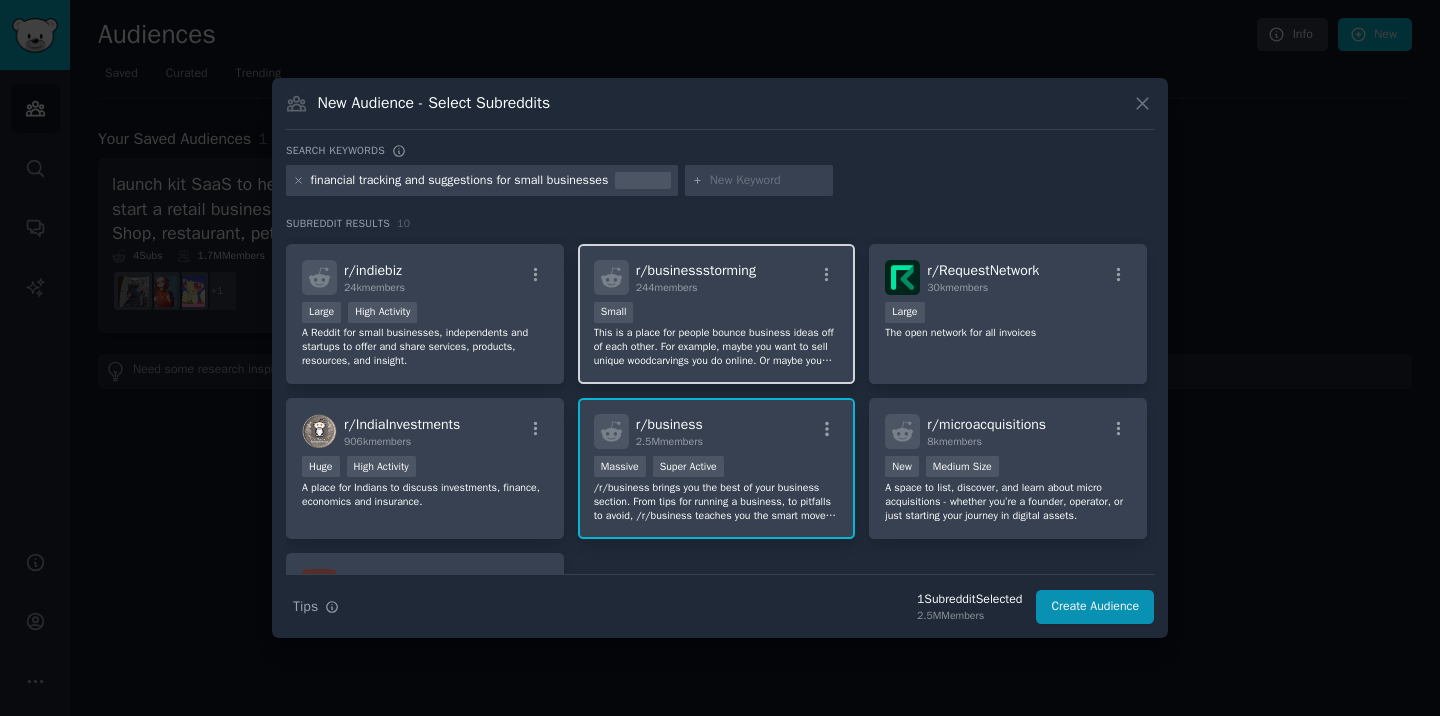 click on "This is a place for people bounce business ideas off of each other. For example, maybe you want to sell unique woodcarvings you do online. Or maybe you want to start a new social media website. Or maybe.. or maybe... or maybe. This is business brainstorming. Welcome to r/businessstorming." at bounding box center (717, 347) 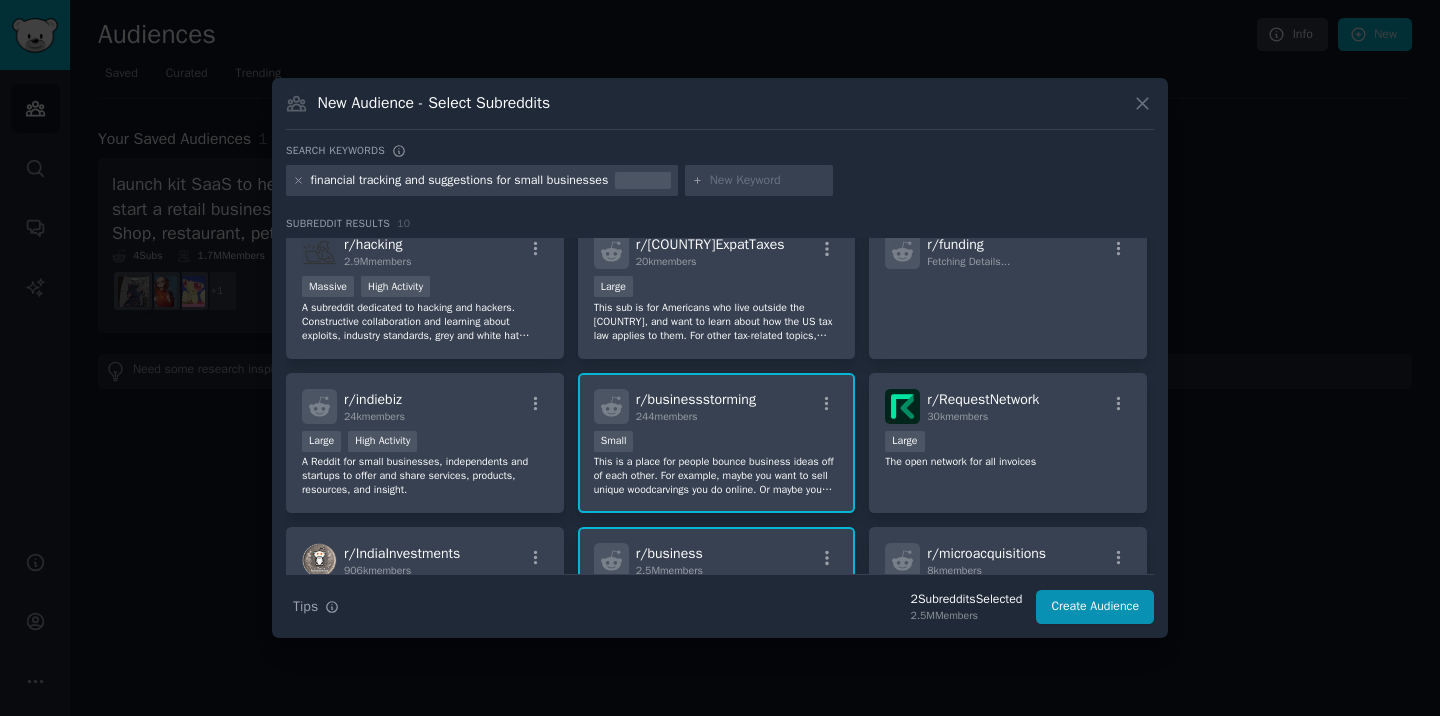 scroll, scrollTop: 0, scrollLeft: 0, axis: both 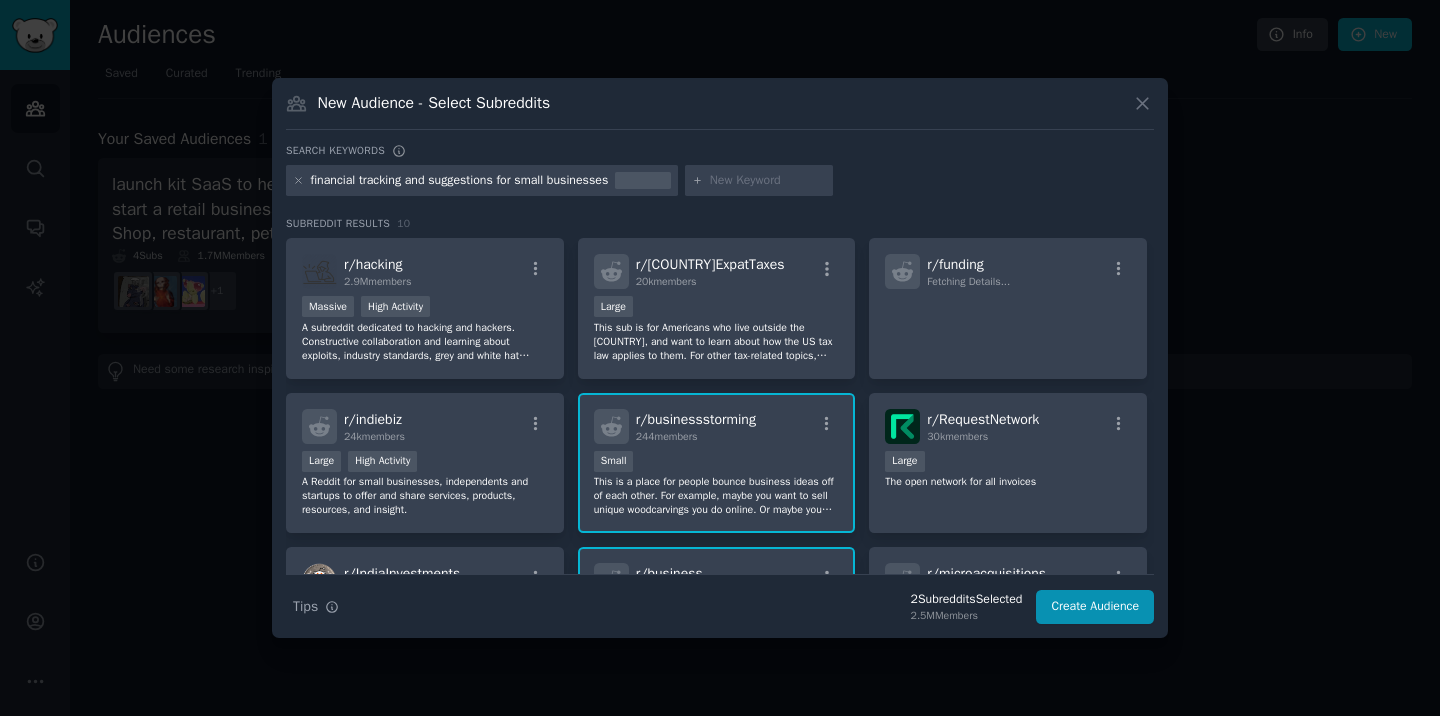 click on "New Audience - Select Subreddits" at bounding box center [434, 103] 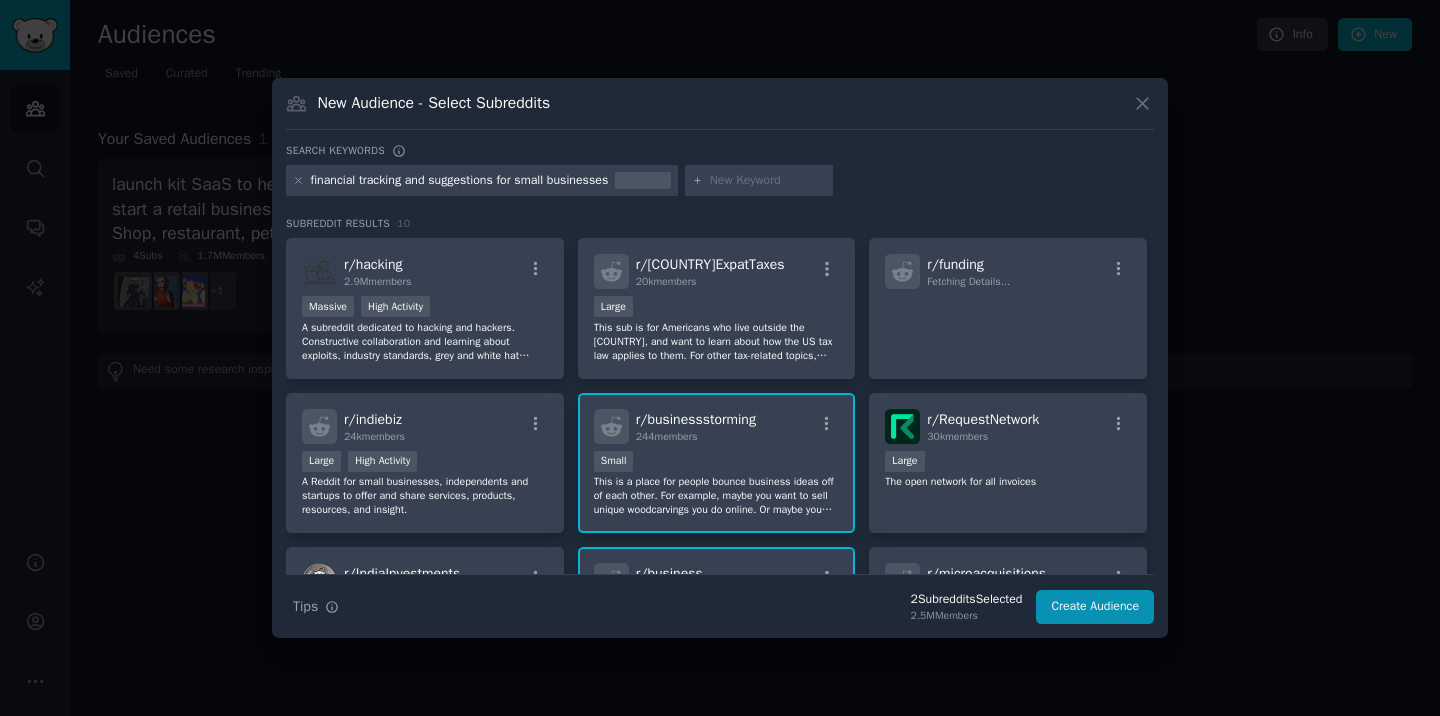 click at bounding box center [768, 181] 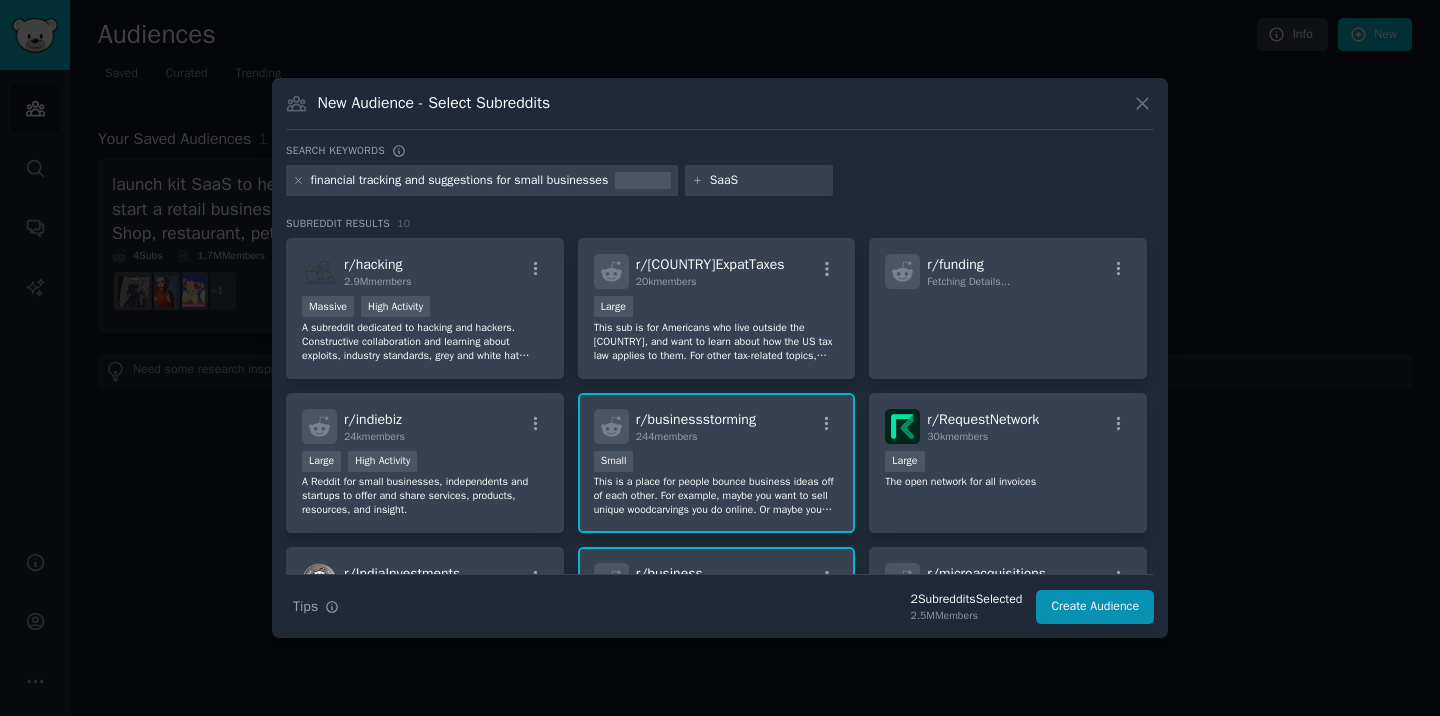 type on "SaaS" 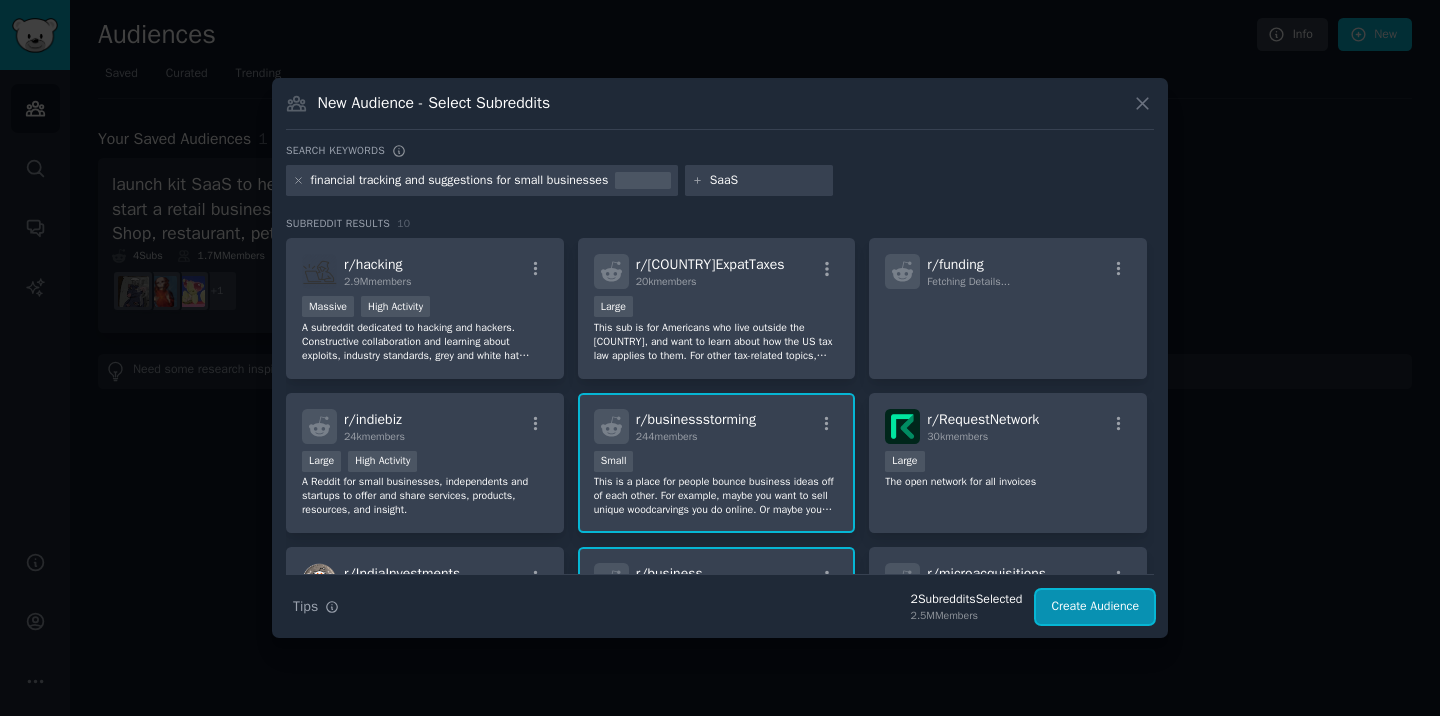 drag, startPoint x: 1060, startPoint y: 614, endPoint x: 1198, endPoint y: 258, distance: 381.81146 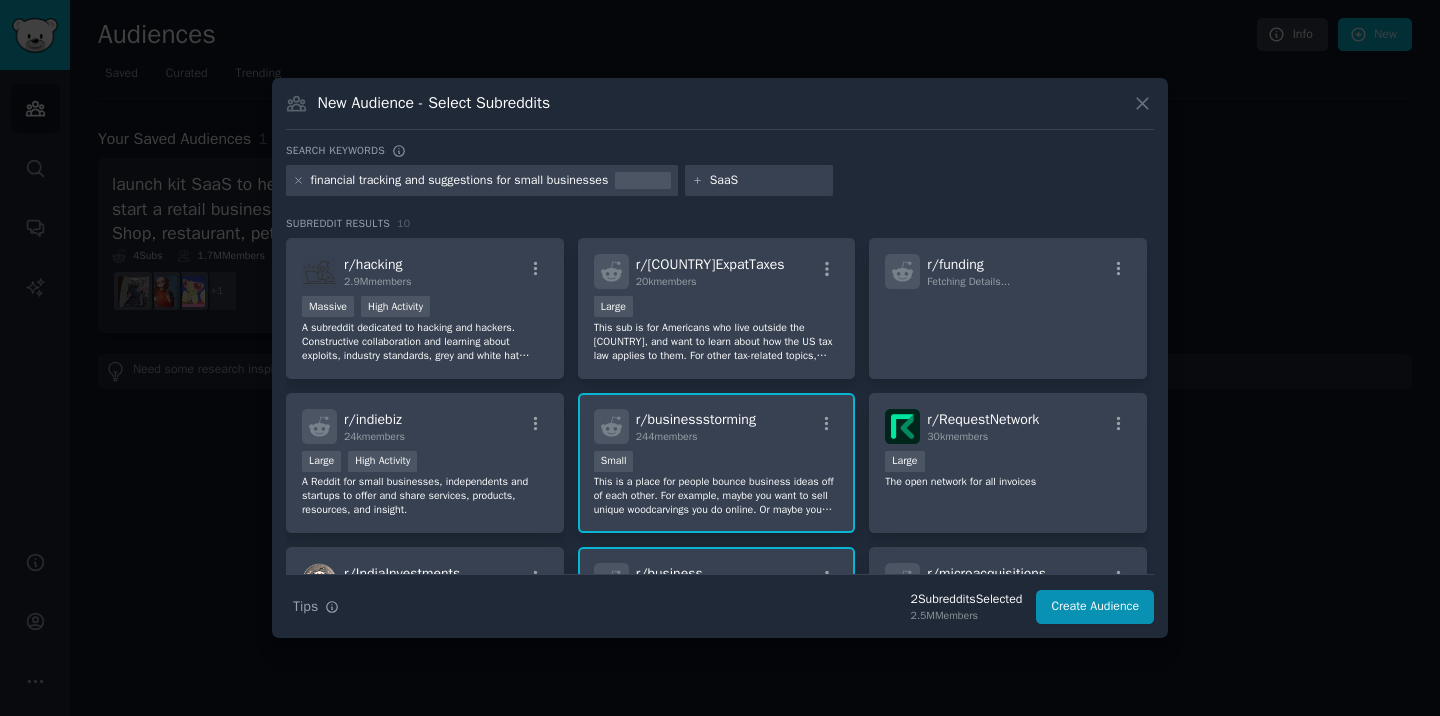 click on "Search keywords financial tracking and suggestions for small businesses  SaaS Subreddit Results 10 r/ hacking 2.9M  members Massive High Activity A subreddit dedicated to hacking and hackers.
Constructive collaboration and learning about exploits, industry standards, grey and white hat hacking, new hardware and software hacking technology, sharing ideas and suggestions for small business and personal security. r/ USExpatTaxes 20k  members Large This sub is for Americans who live outside the US, and want to learn about how the US tax law applies to them.
For other tax-related topics, please try r/tax. r/ funding Fetching Details... r/ indiebiz 24k  members Large High Activity A Reddit for small businesses, independents and startups to offer and share services, products, resources, and insight.  r/ businessstorming 244  members Small r/ RequestNetwork 30k  members Large The open network for all invoices r/ IndiaInvestments 906k  members Huge High Activity r/ business 2.5M  members Massive Super Active r/ 8k" at bounding box center (720, 384) 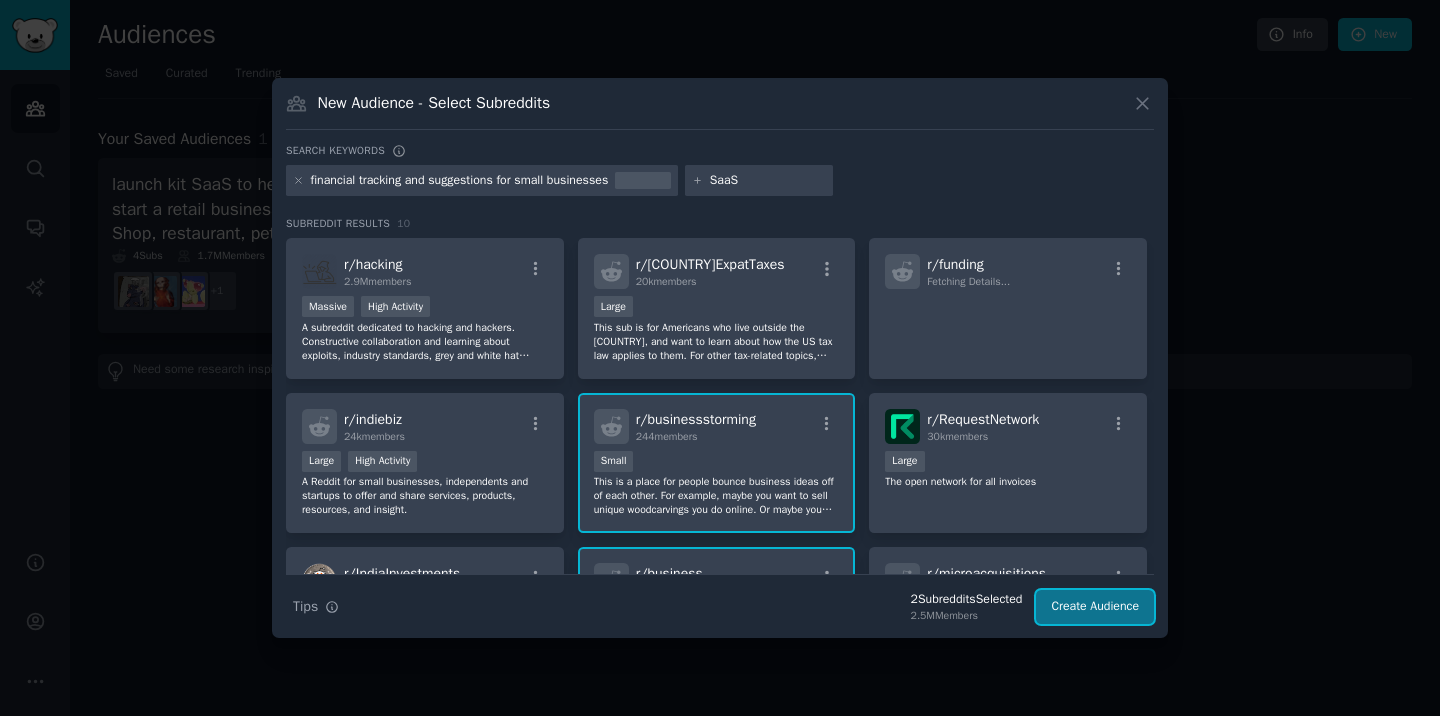 click on "Create Audience" at bounding box center [1095, 607] 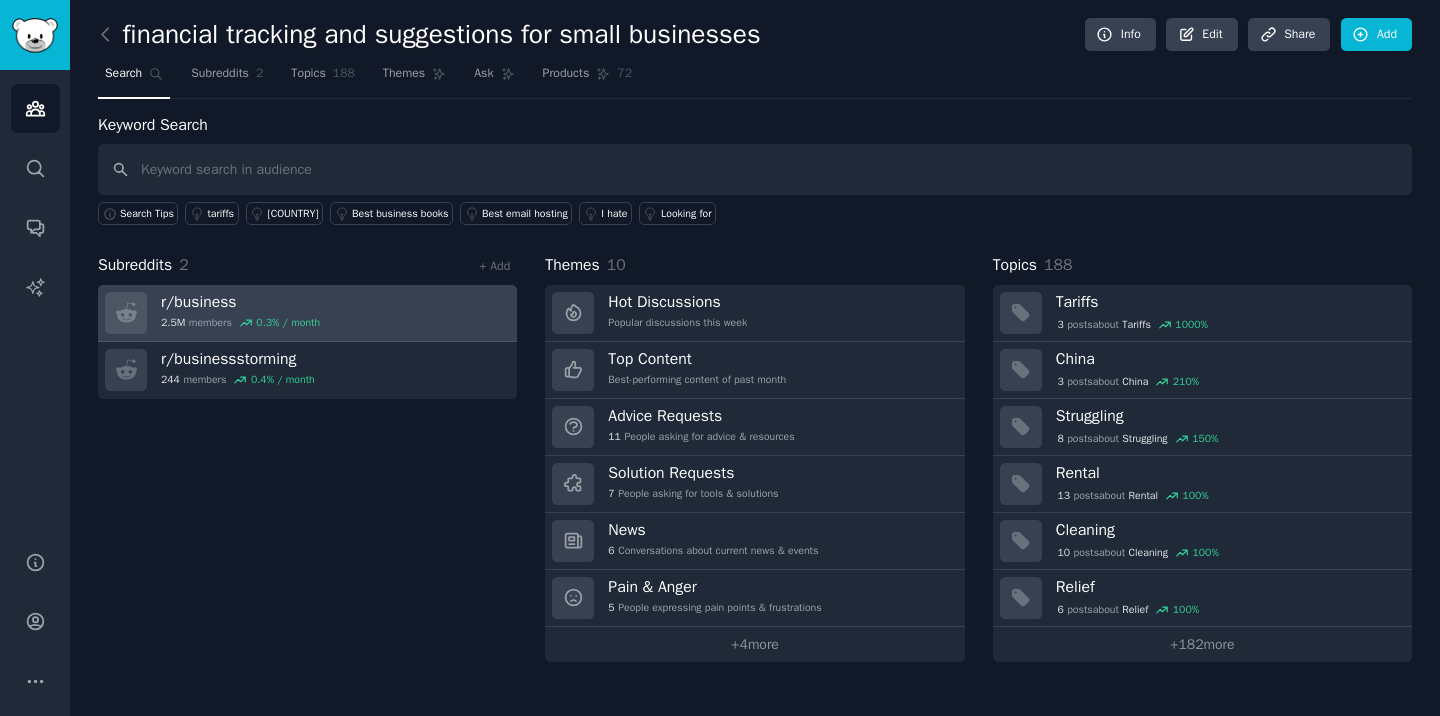 click on "r/ business 2.5M  members 0.3 % / month" at bounding box center (307, 313) 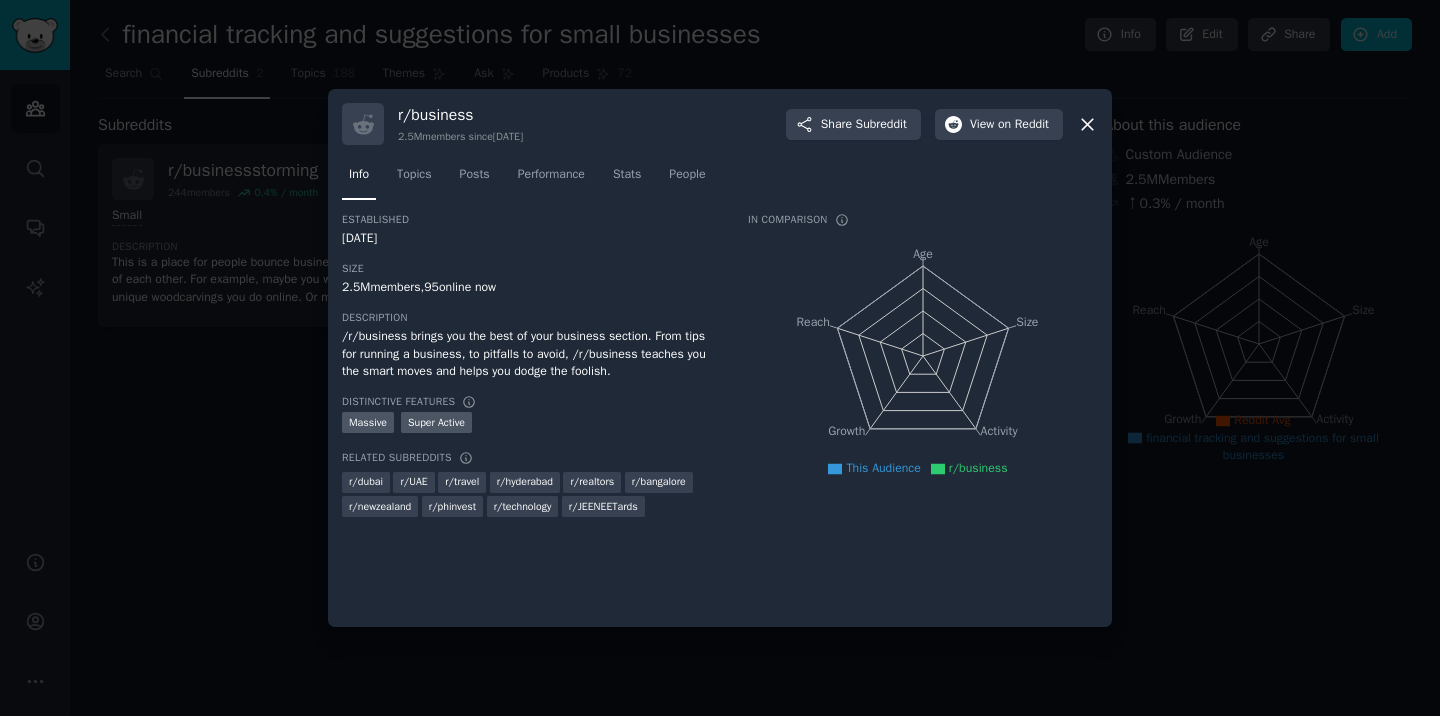 click on "/r/business brings you the best of your business section. From tips for running a business, to pitfalls to avoid, /r/business teaches you the smart moves and helps you dodge the foolish." at bounding box center [531, 354] 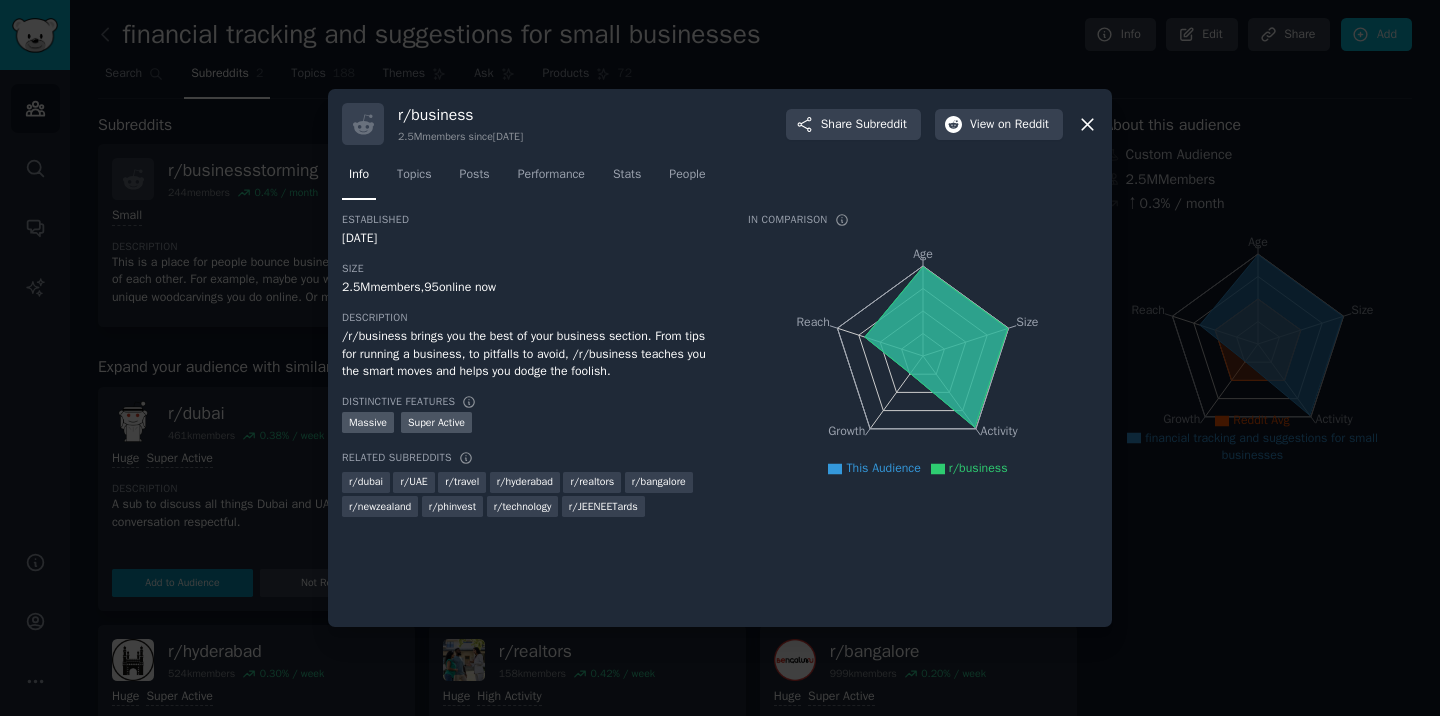 click on "r/ [COUNTRY]" at bounding box center [382, 505] 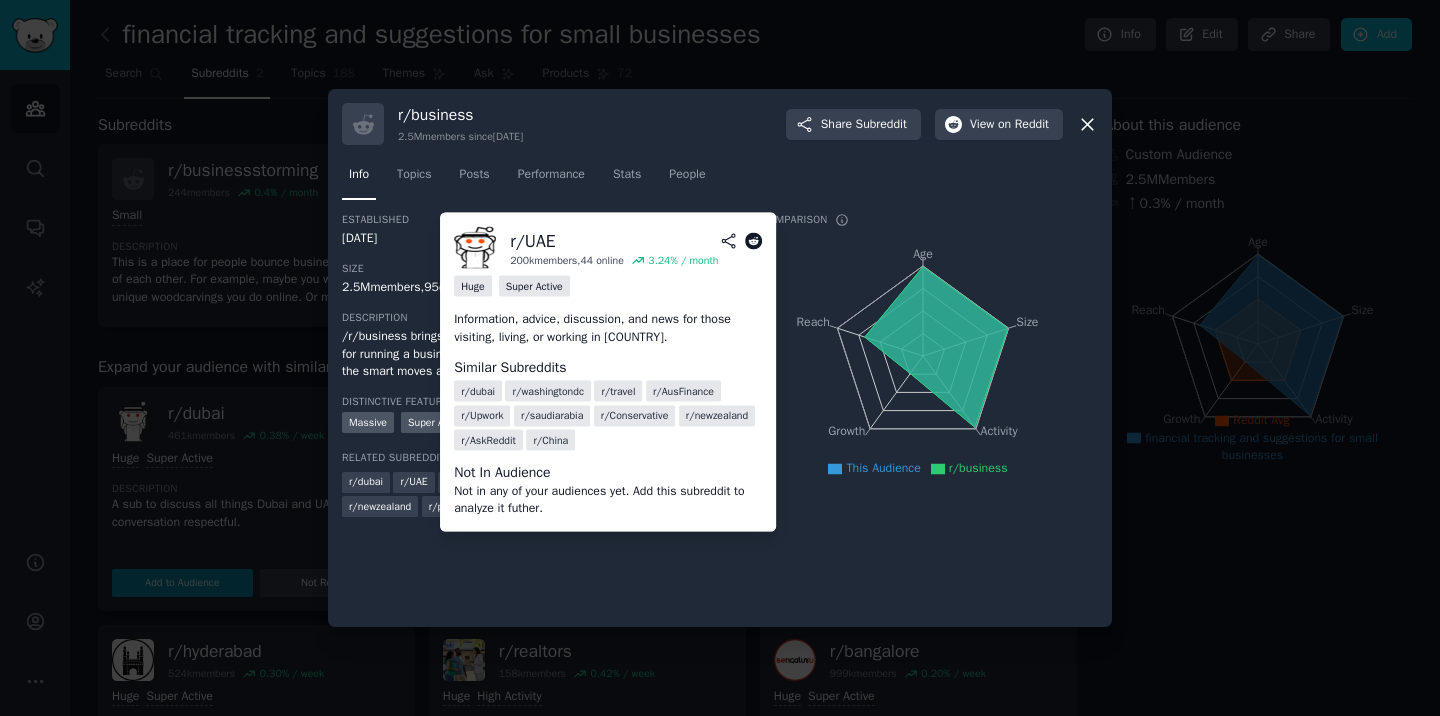 click on "r/ [COUNTRY]" at bounding box center (413, 482) 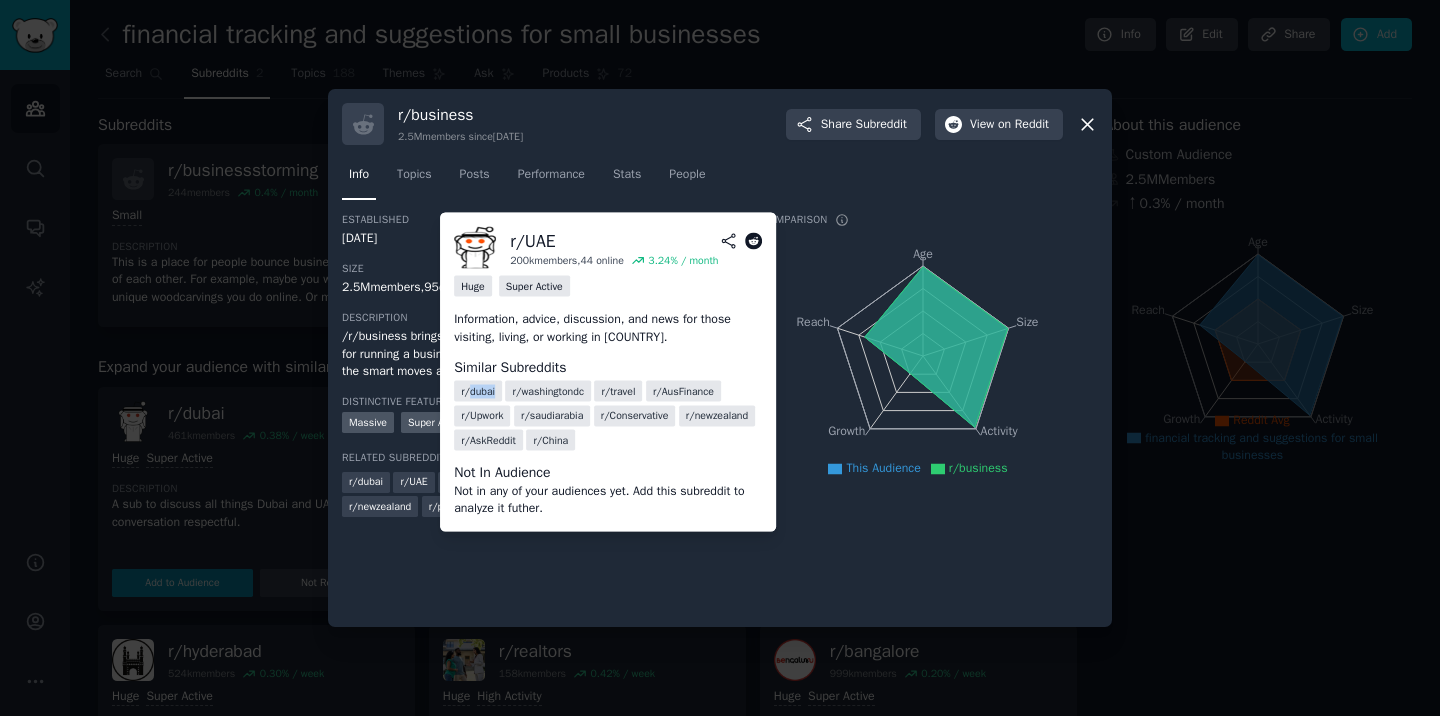 click on "r/ [CITY]" at bounding box center [478, 391] 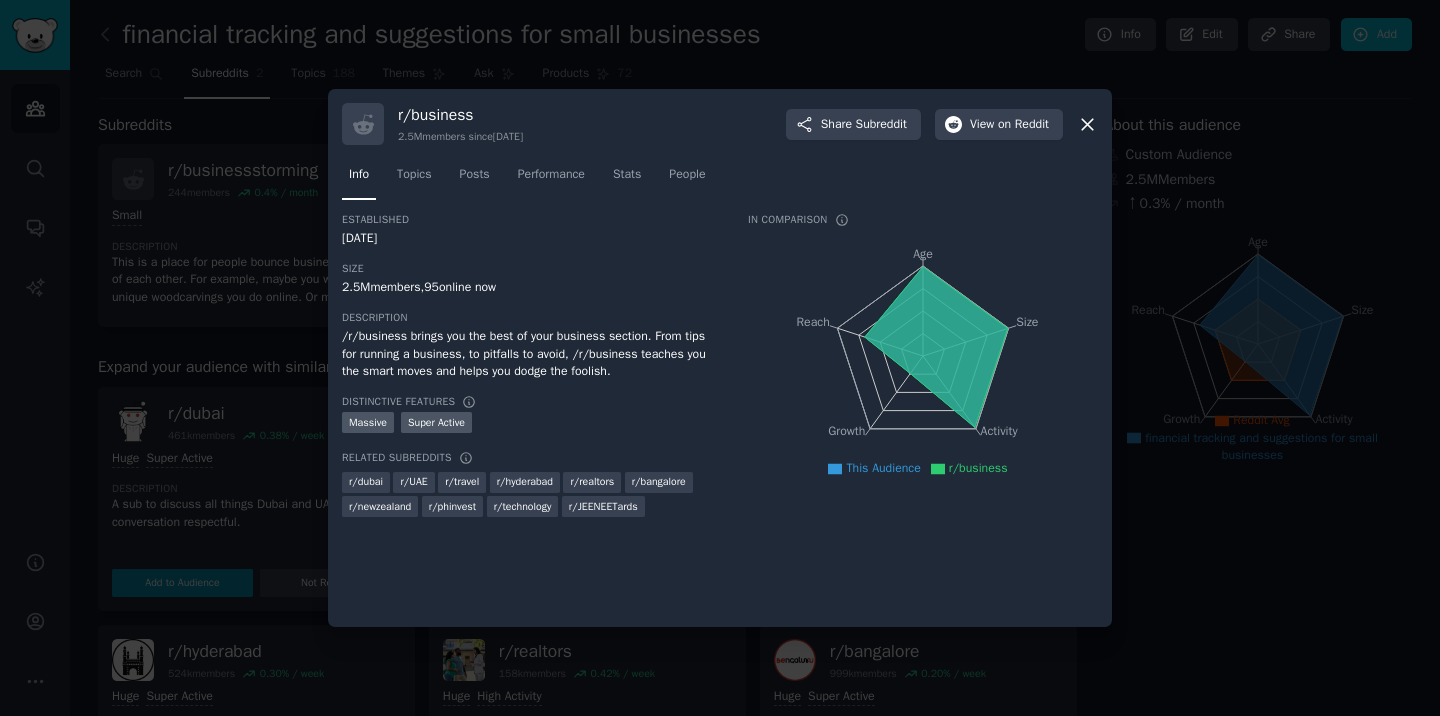 click on "Age Size Activity Growth Reach" 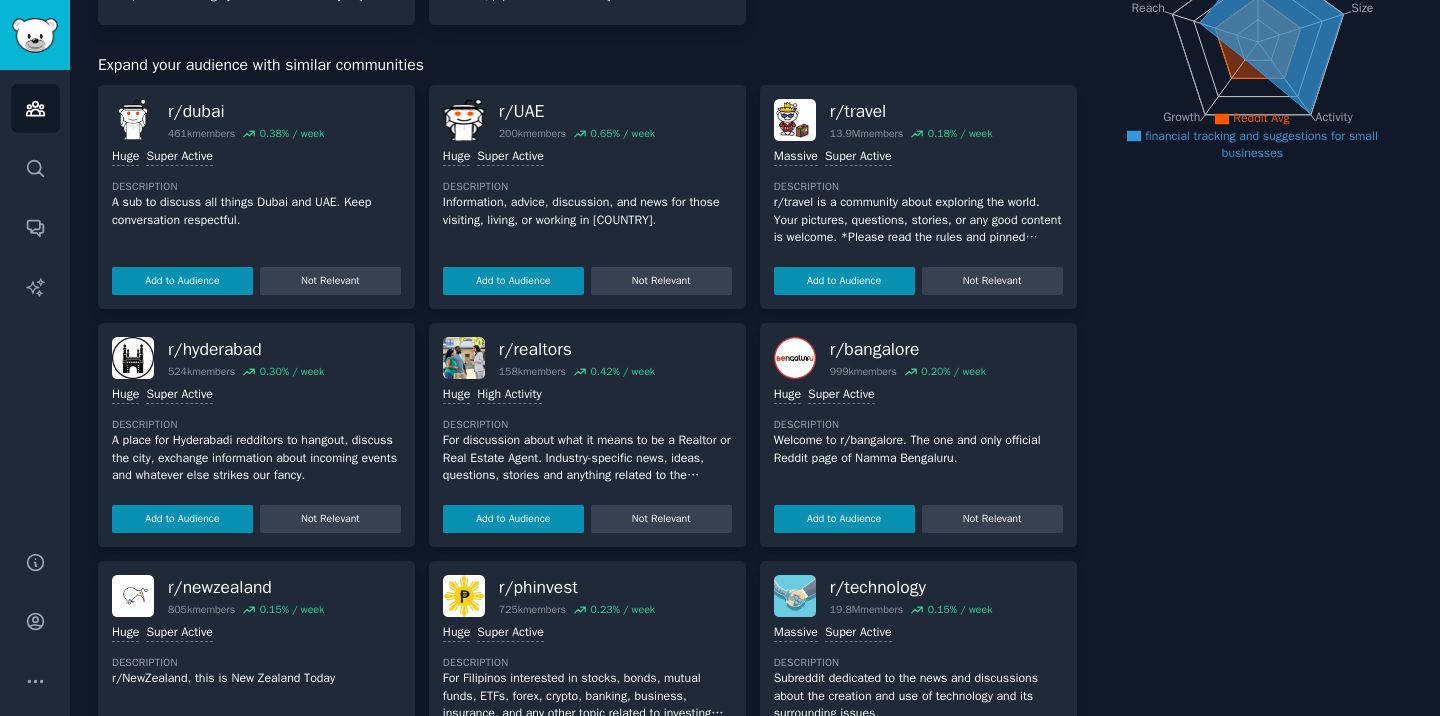 scroll, scrollTop: 301, scrollLeft: 0, axis: vertical 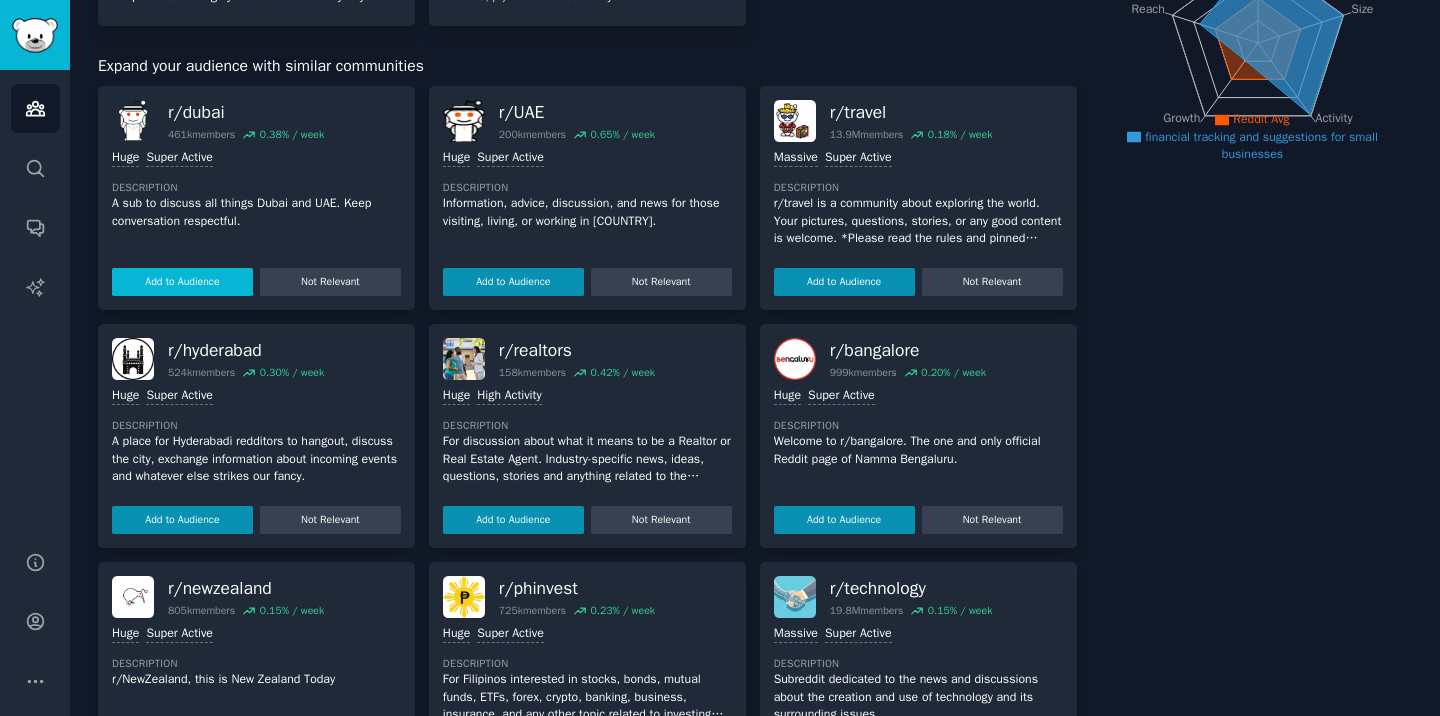 click on "Add to Audience" at bounding box center (182, 282) 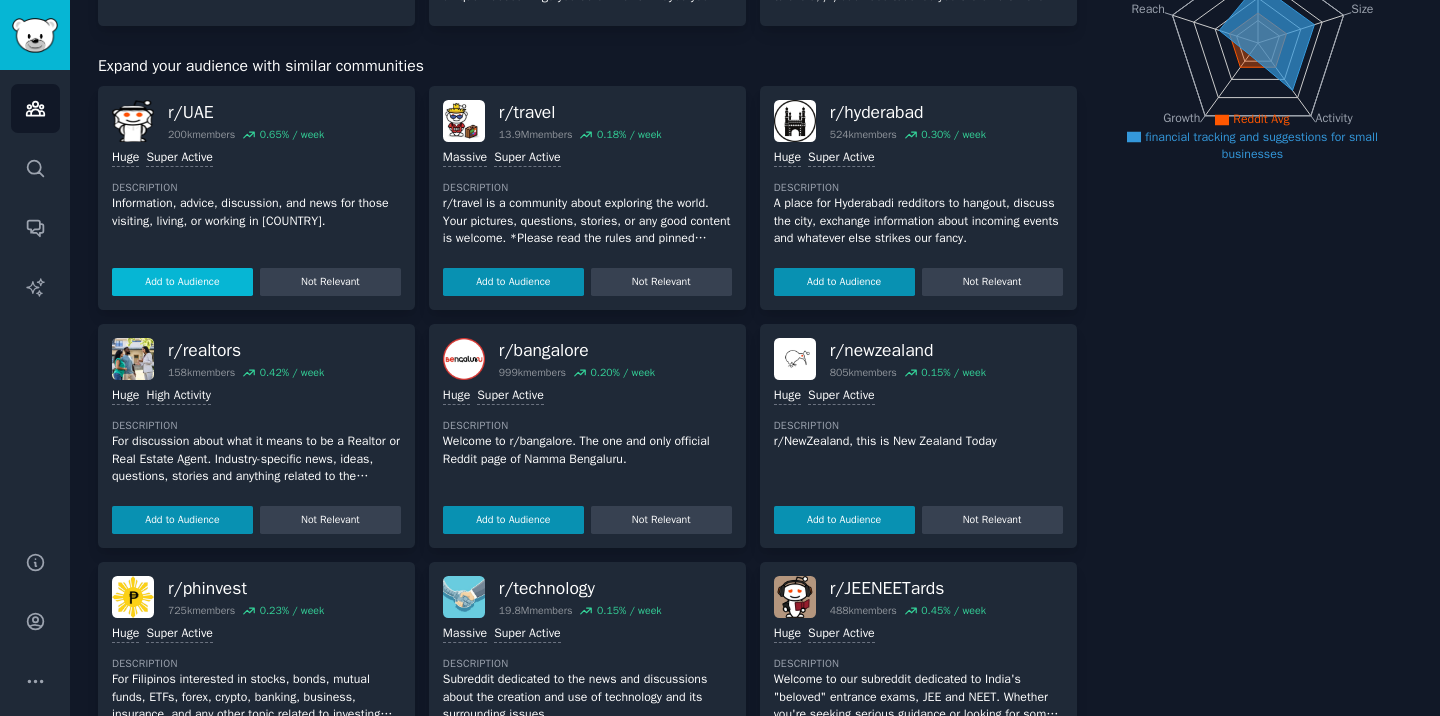 click on "Add to Audience" at bounding box center (182, 282) 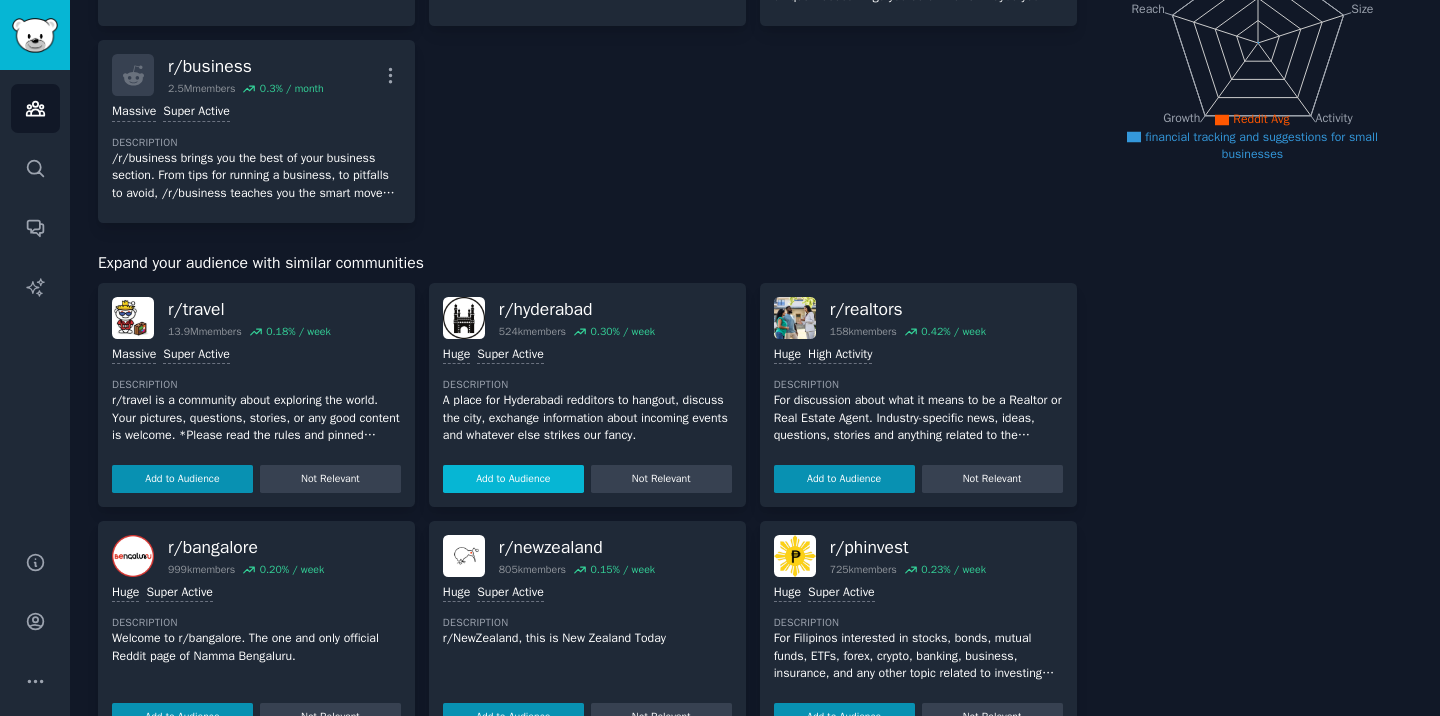 click on "r/ [CITY] 524k  members 0.30 % / week Huge Super Active Description A place for [CITY] redditors to hangout, discuss the city, exchange information about incoming events and whatever else strikes our fancy. Add to Audience Not Relevant" at bounding box center [587, 395] 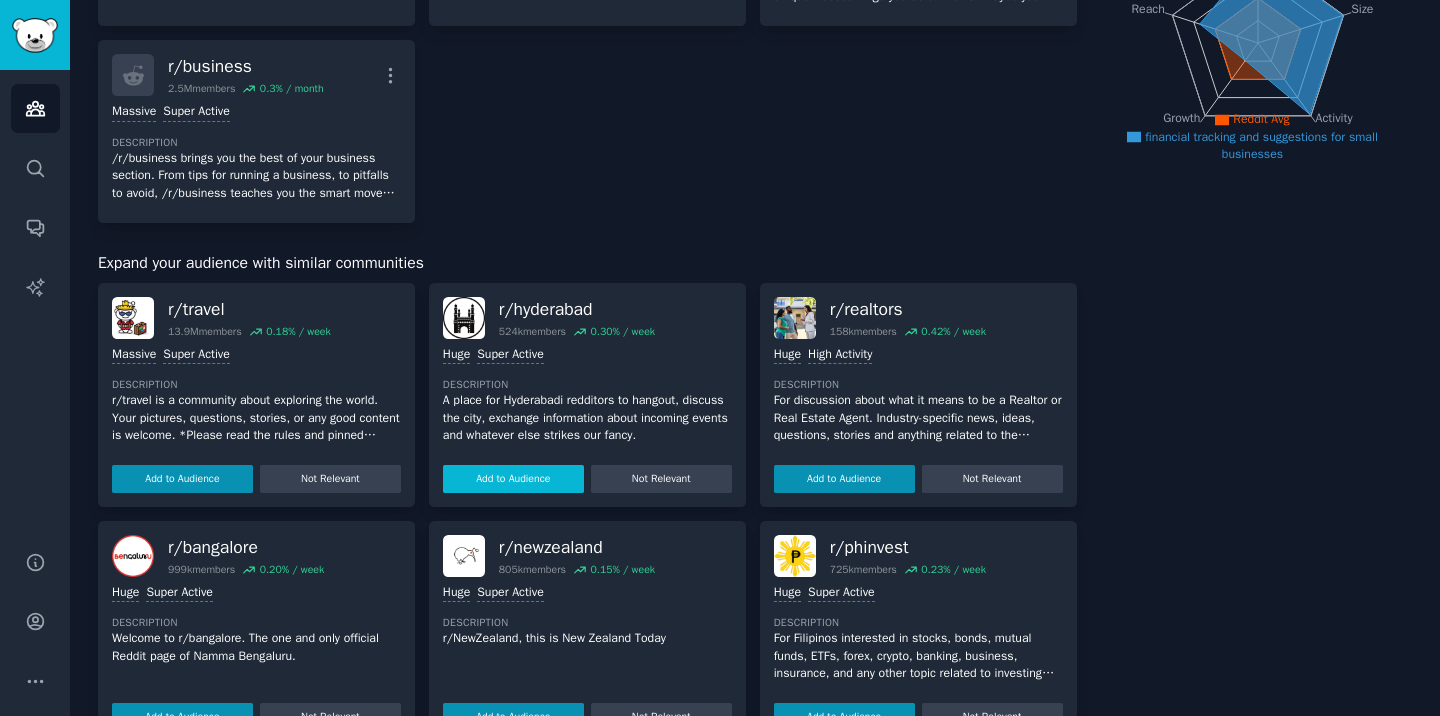click on "Add to Audience" at bounding box center [513, 479] 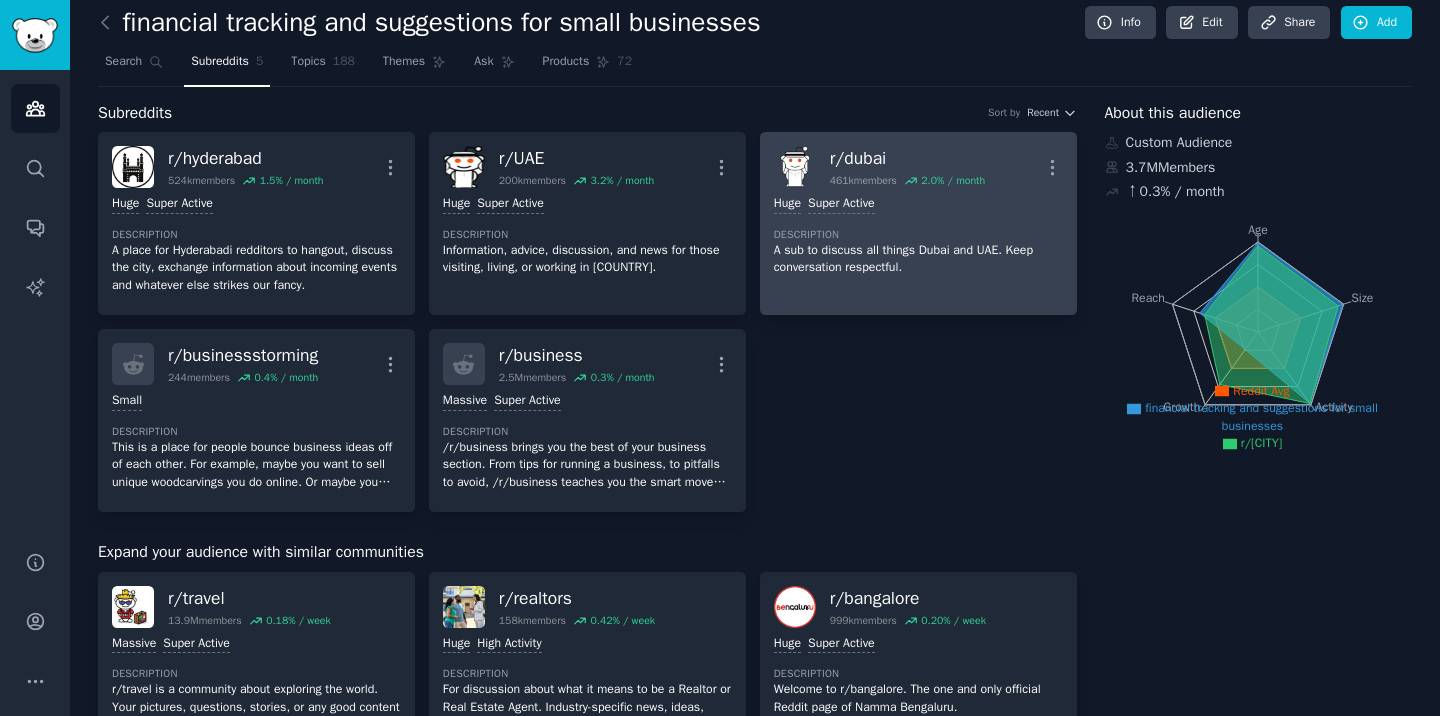 scroll, scrollTop: 0, scrollLeft: 0, axis: both 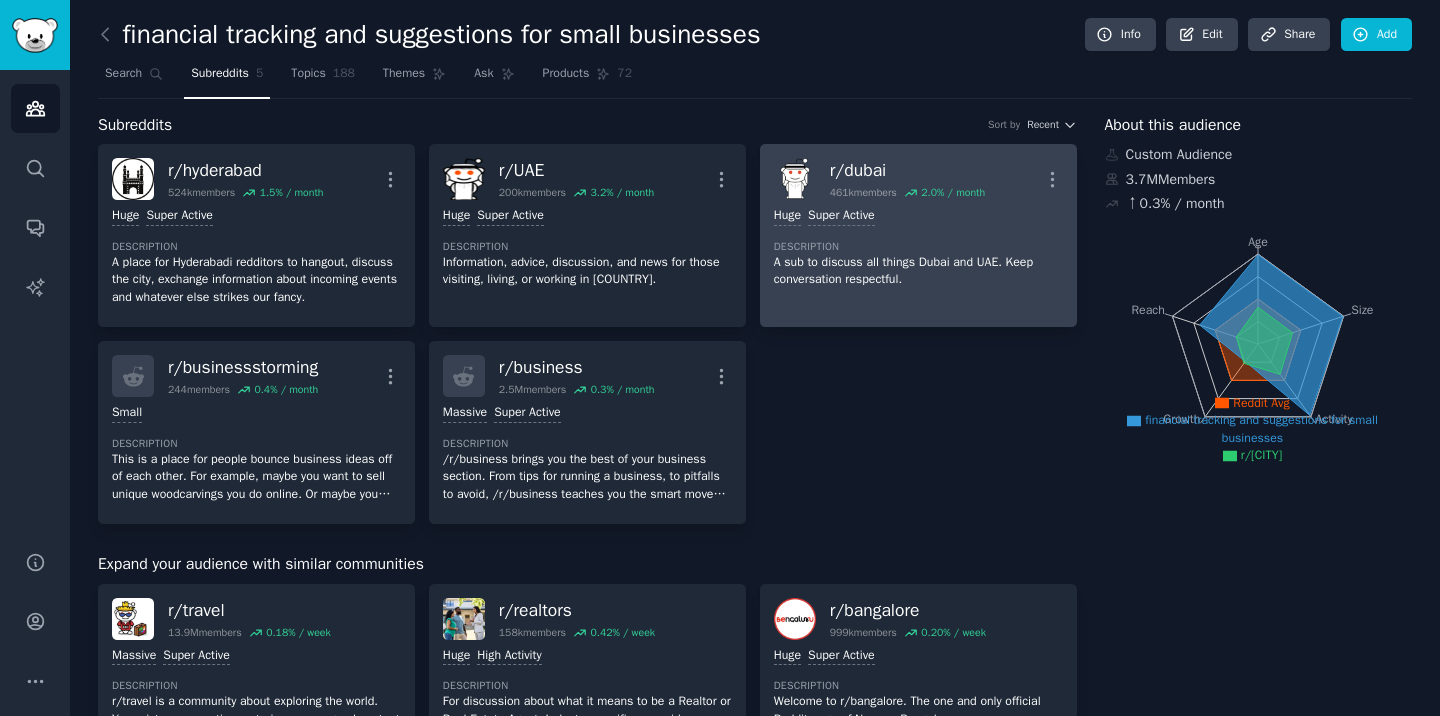 click on "Huge Super Active Description A sub to discuss all things [CITY] and UAE.  Keep conversation respectful." at bounding box center [918, 248] 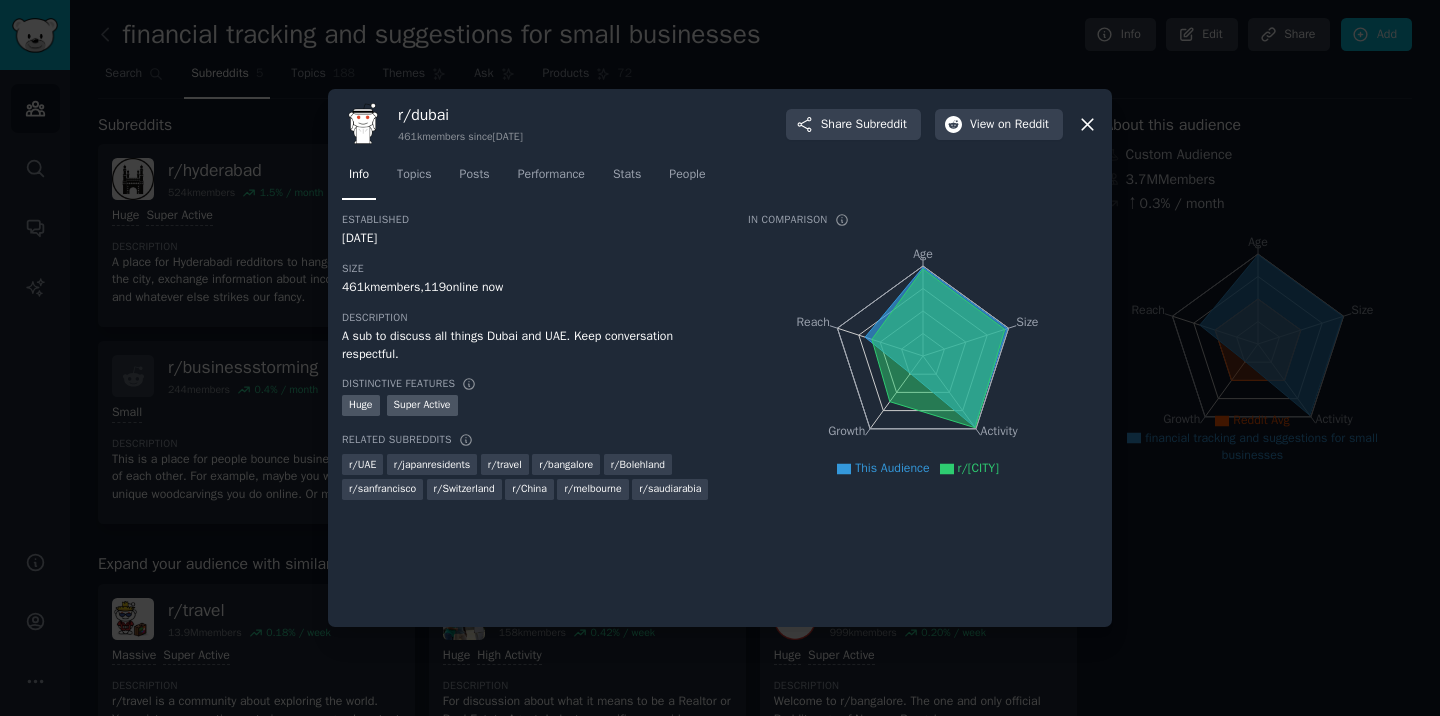 click 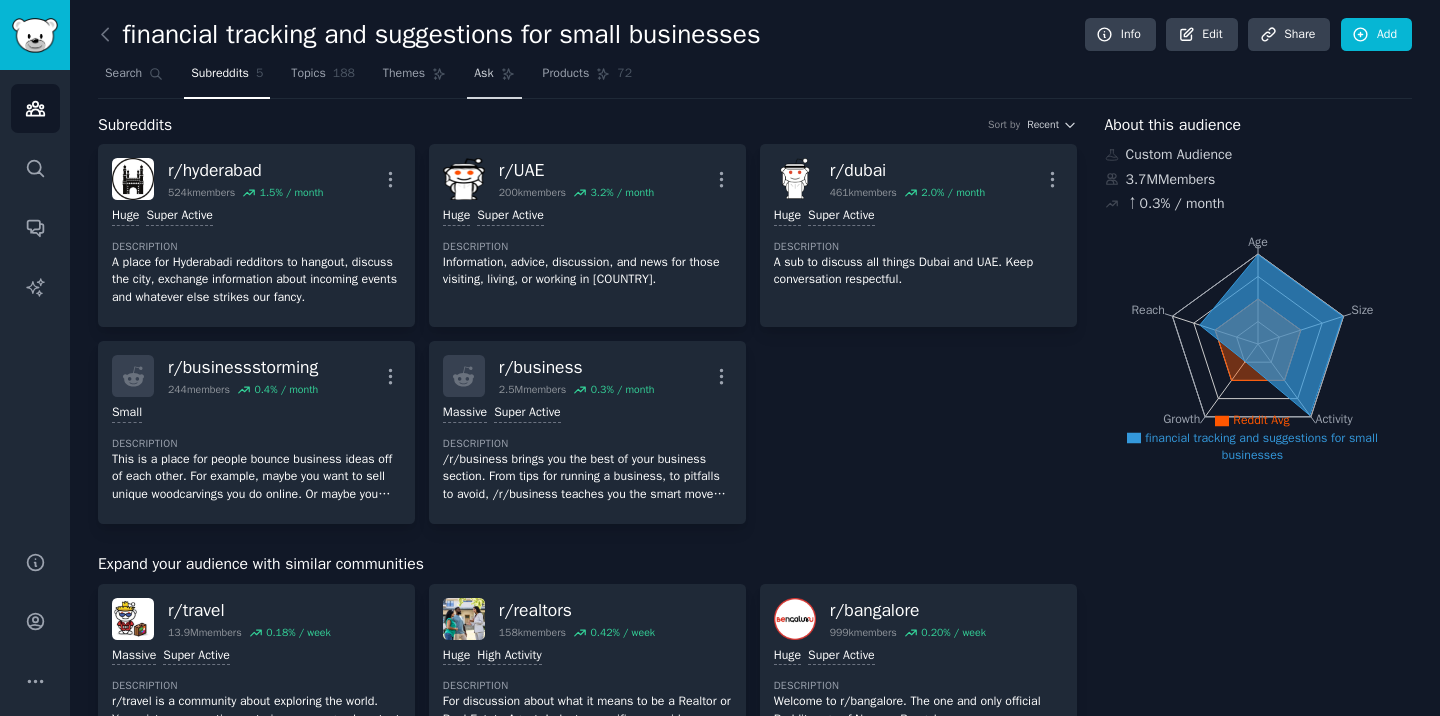 click on "Ask" at bounding box center (483, 74) 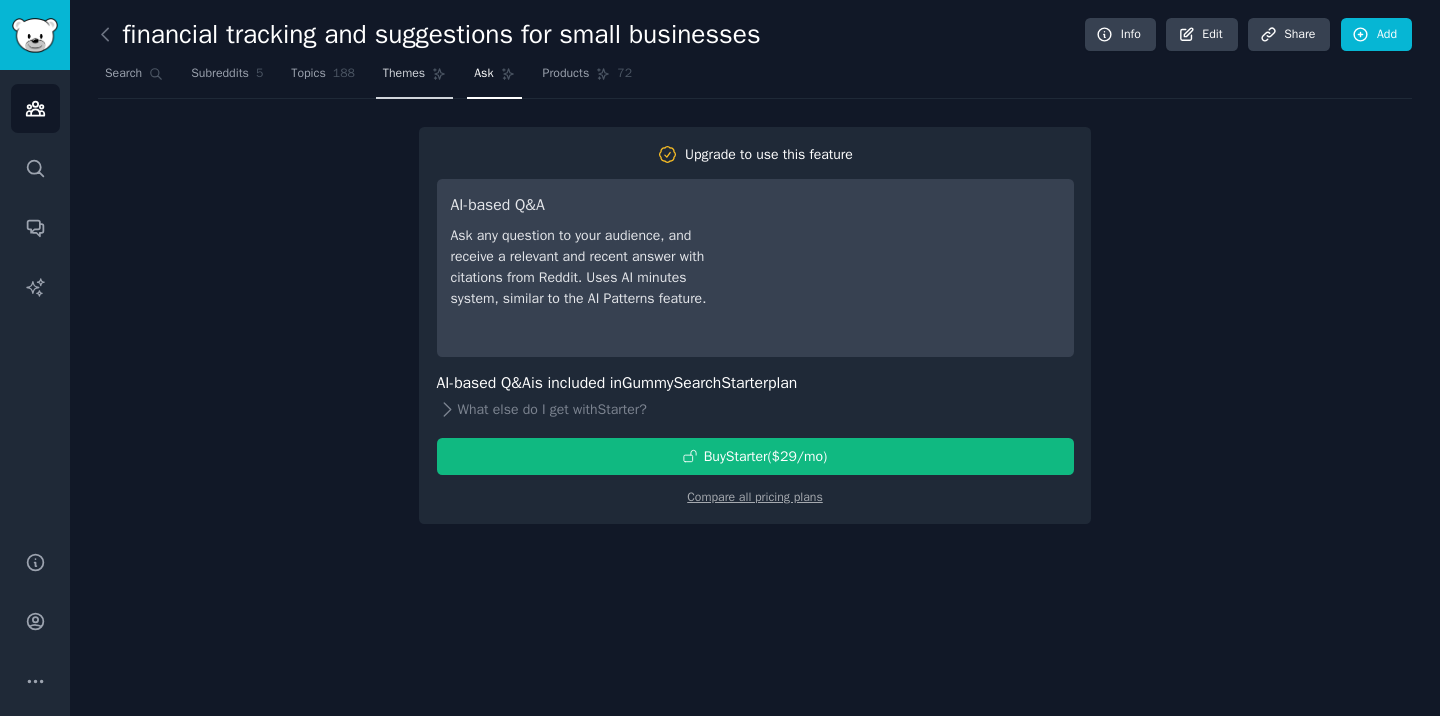 click on "Themes" at bounding box center (404, 74) 